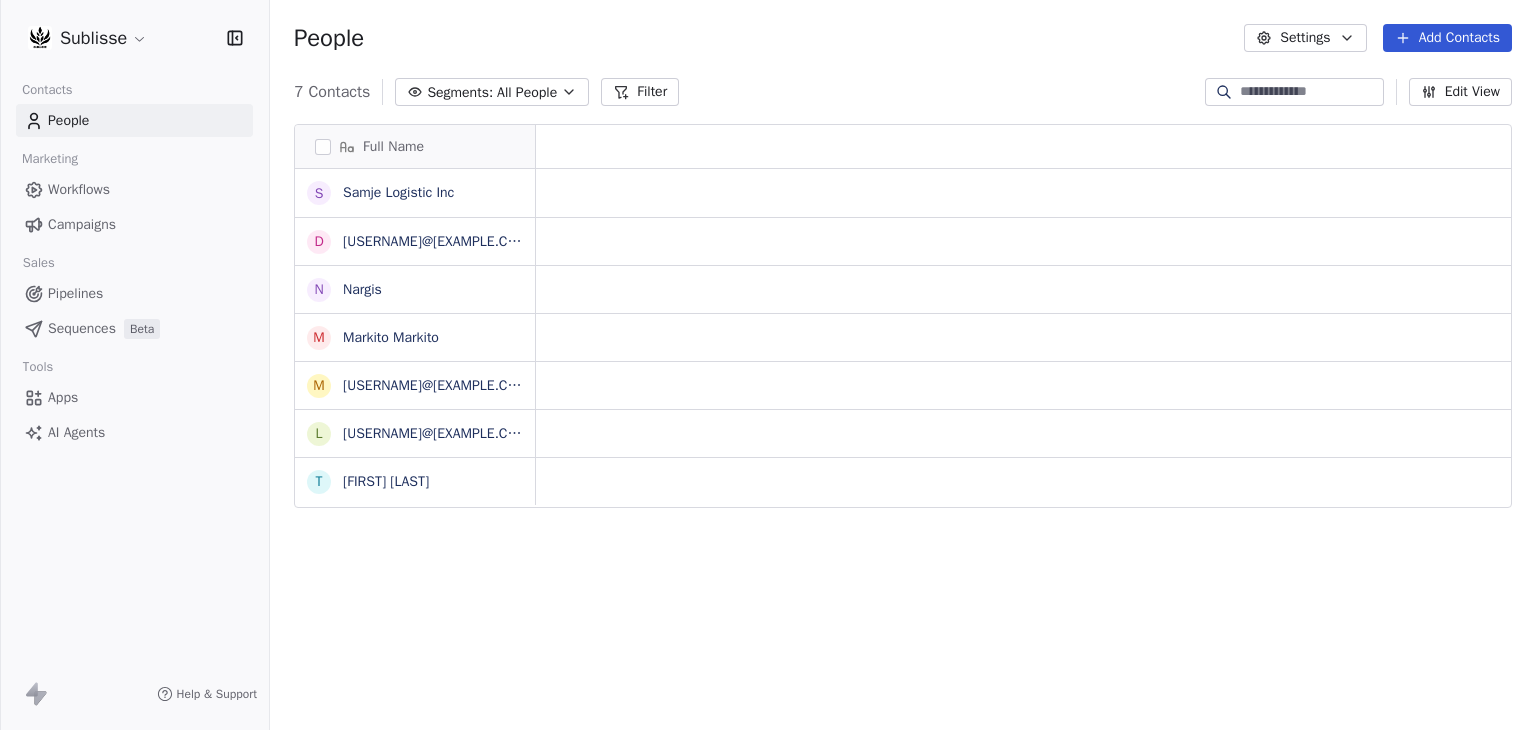 scroll, scrollTop: 0, scrollLeft: 0, axis: both 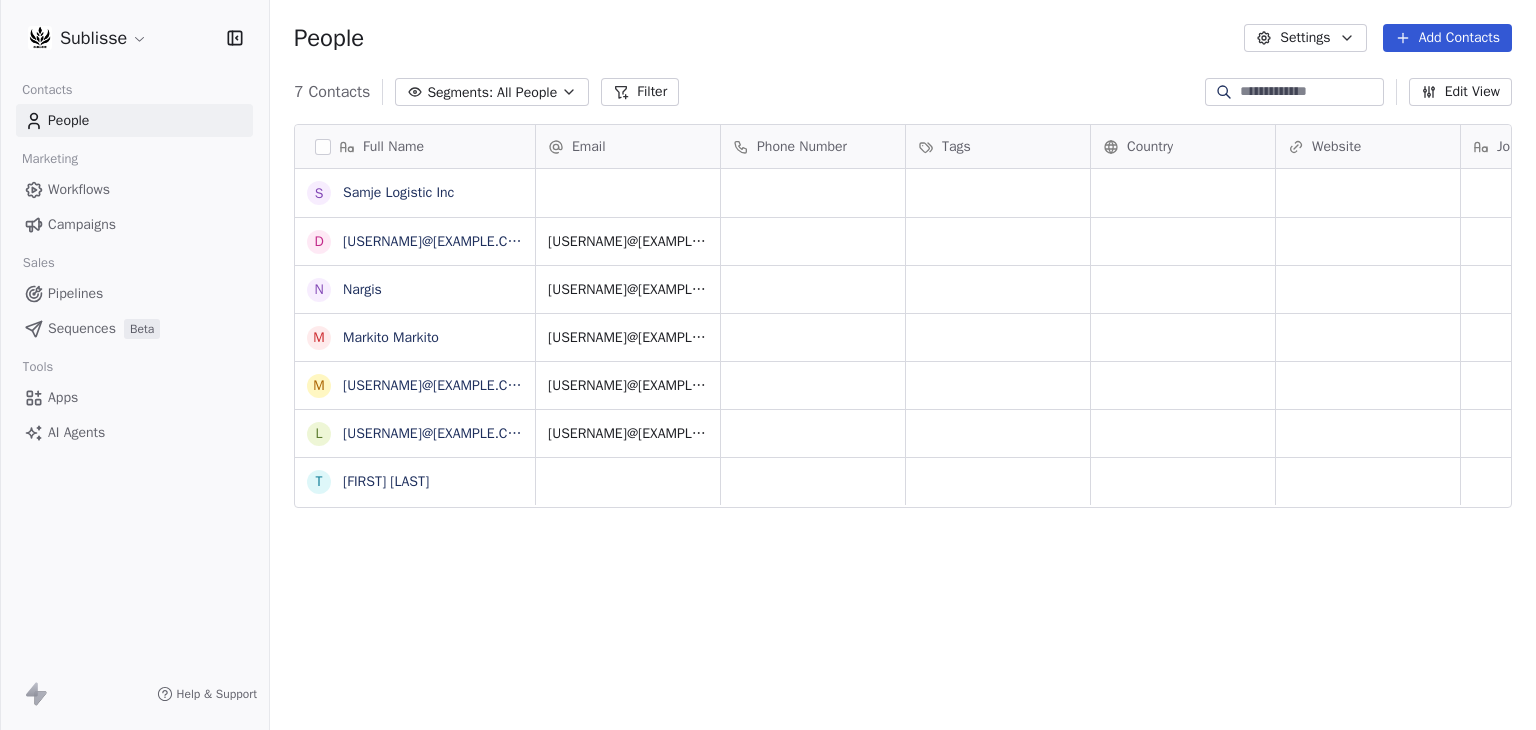 click on "Sublisse  Contacts People Marketing Workflows Campaigns Sales Pipelines Sequences Beta Tools Apps AI Agents Help & Support People Settings  Add Contacts 7 Contacts Segments: All People Filter  Edit View Tag Add to Sequence Export Full Name S Samje Logistic Inc d [USERNAME]@[EXAMPLE.COM] N Nargis M Markito Markito m [USERNAME]@[EXAMPLE.COM] l [USERNAME]@[EXAMPLE.COM] T Tatiana Estrada Email Phone Number Tags Country Website Job Title Status Contact Source NPS Score [USERNAME]@[EXAMPLE.COM] [USERNAME]@[EXAMPLE.COM] [USERNAME]@[EXAMPLE.COM] [USERNAME]@[EXAMPLE.COM] [USERNAME]@[EXAMPLE.COM]
To pick up a draggable item, press the space bar.
While dragging, use the arrow keys to move the item.
Press space again to drop the item in its new position, or press escape to cancel." at bounding box center [768, 365] 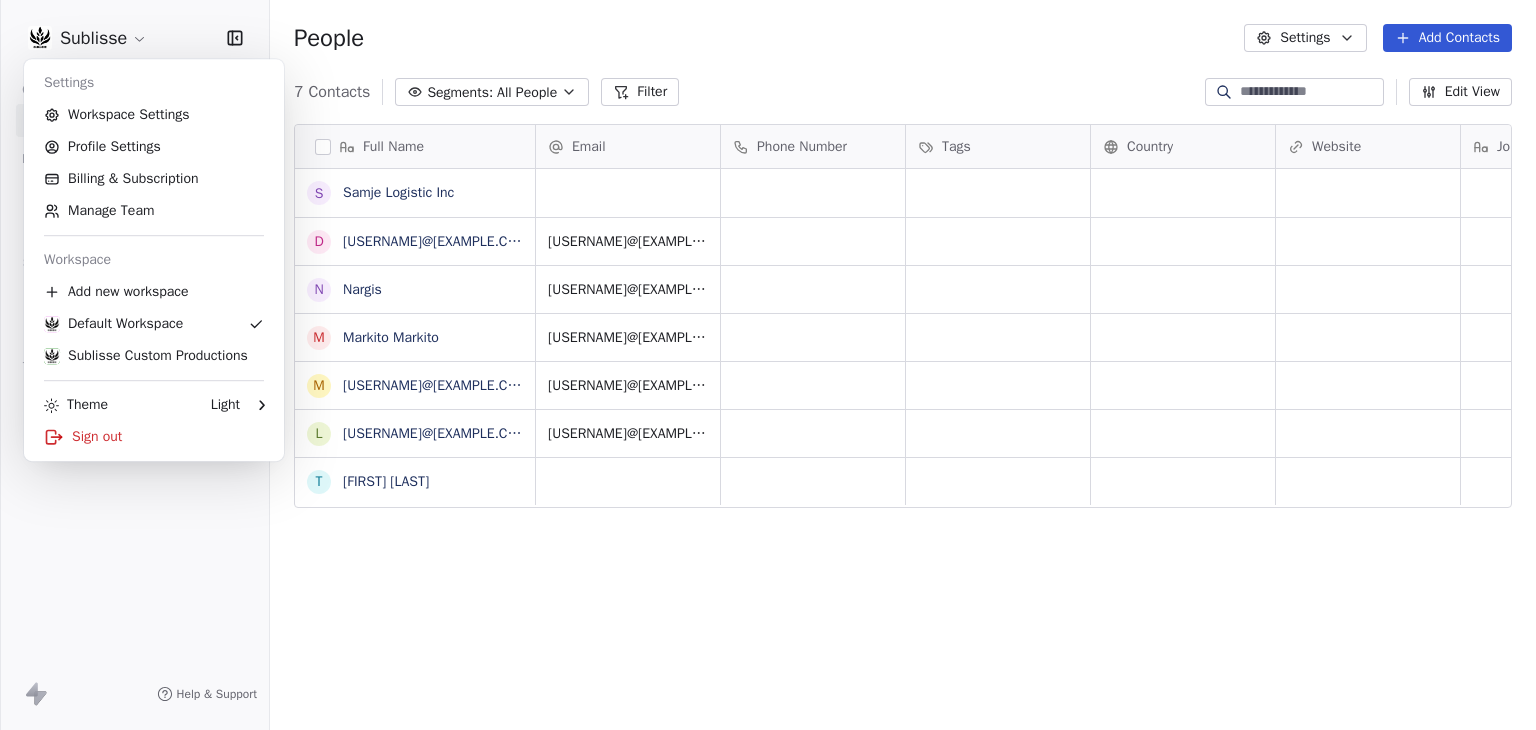 click on "Sublisse  Contacts People Marketing Workflows Campaigns Sales Pipelines Sequences Beta Tools Apps AI Agents Help & Support People Settings  Add Contacts 7 Contacts Segments: All People Filter  Edit View Tag Add to Sequence Export Full Name S Samje Logistic Inc d [USERNAME]@[EXAMPLE.COM] N Nargis M Markito Markito m [USERNAME]@[EXAMPLE.COM] l [USERNAME]@[EXAMPLE.COM] T Tatiana Estrada Email Phone Number Tags Country Website Job Title Status Contact Source NPS Score [USERNAME]@[EXAMPLE.COM] [USERNAME]@[EXAMPLE.COM] [USERNAME]@[EXAMPLE.COM] [USERNAME]@[EXAMPLE.COM] [USERNAME]@[EXAMPLE.COM]
To pick up a draggable item, press the space bar.
While dragging, use the arrow keys to move the item.
Press space again to drop the item in its new position, or press escape to cancel.
Settings Workspace Settings Profile Settings Billing & Subscription Manage Team   Workspace Add new workspace Default Workspace Sublisse Custom Productions Theme Light Sign out" at bounding box center (768, 365) 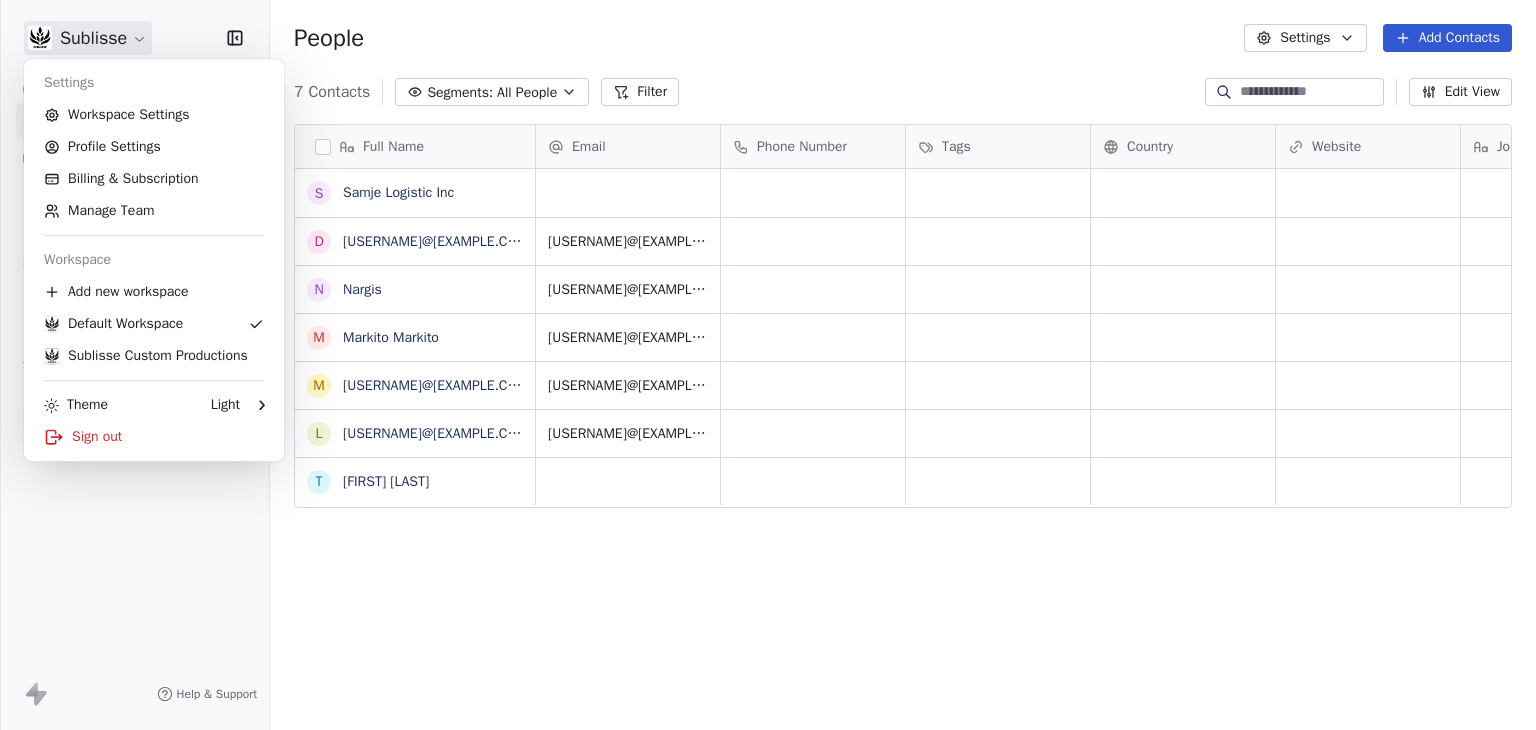 click on "Sublisse  Contacts People Marketing Workflows Campaigns Sales Pipelines Sequences Beta Tools Apps AI Agents Help & Support People Settings  Add Contacts 7 Contacts Segments: All People Filter  Edit View Tag Add to Sequence Export Full Name S Samje Logistic Inc d [USERNAME]@[EXAMPLE.COM] N Nargis M Markito Markito m [USERNAME]@[EXAMPLE.COM] l [USERNAME]@[EXAMPLE.COM] T Tatiana Estrada Email Phone Number Tags Country Website Job Title Status Contact Source NPS Score [USERNAME]@[EXAMPLE.COM] [USERNAME]@[EXAMPLE.COM] [USERNAME]@[EXAMPLE.COM] [USERNAME]@[EXAMPLE.COM] [USERNAME]@[EXAMPLE.COM]
To pick up a draggable item, press the space bar.
While dragging, use the arrow keys to move the item.
Press space again to drop the item in its new position, or press escape to cancel.
Settings Workspace Settings Profile Settings Billing & Subscription Manage Team   Workspace Add new workspace Default Workspace Sublisse Custom Productions Theme Light Sign out" at bounding box center [768, 365] 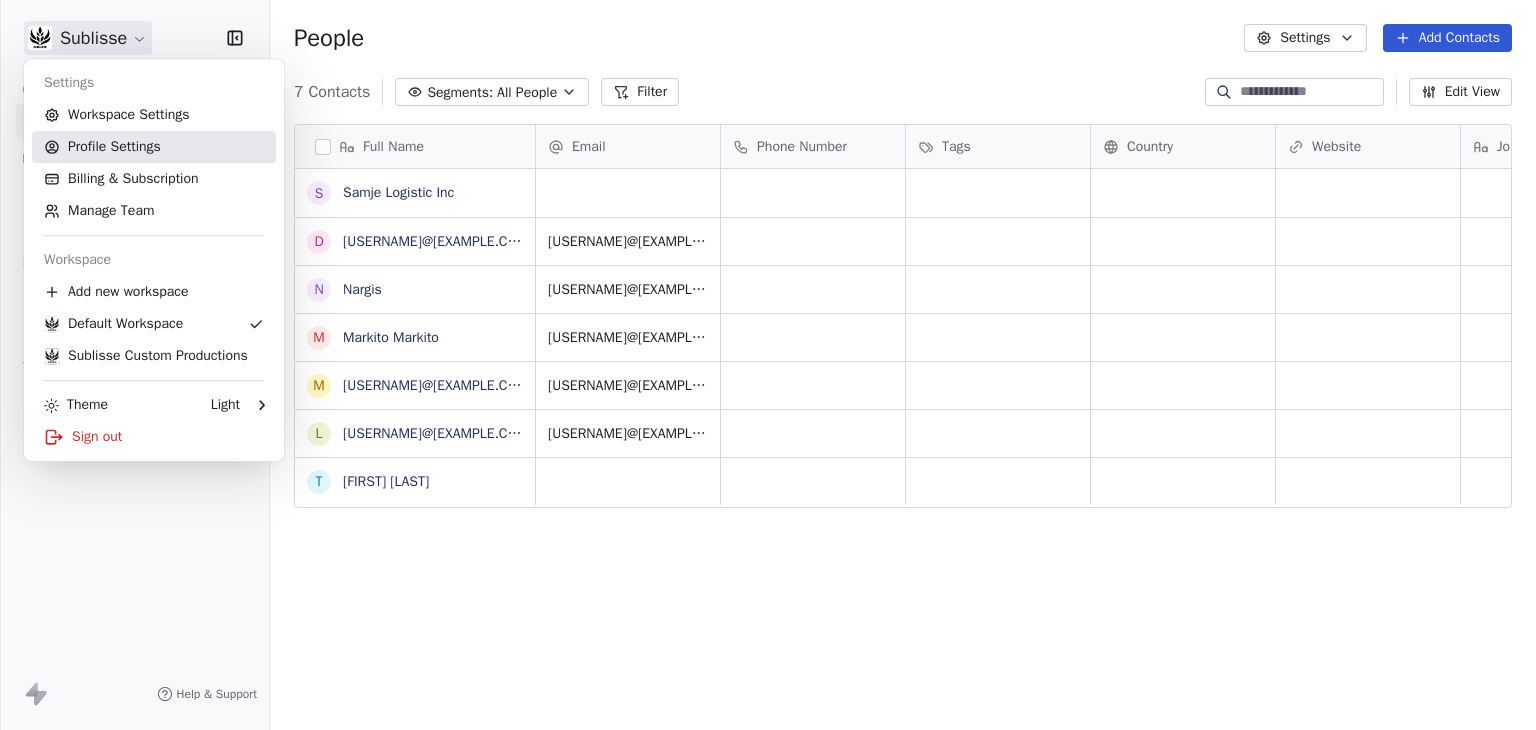 click on "Profile Settings" at bounding box center (154, 147) 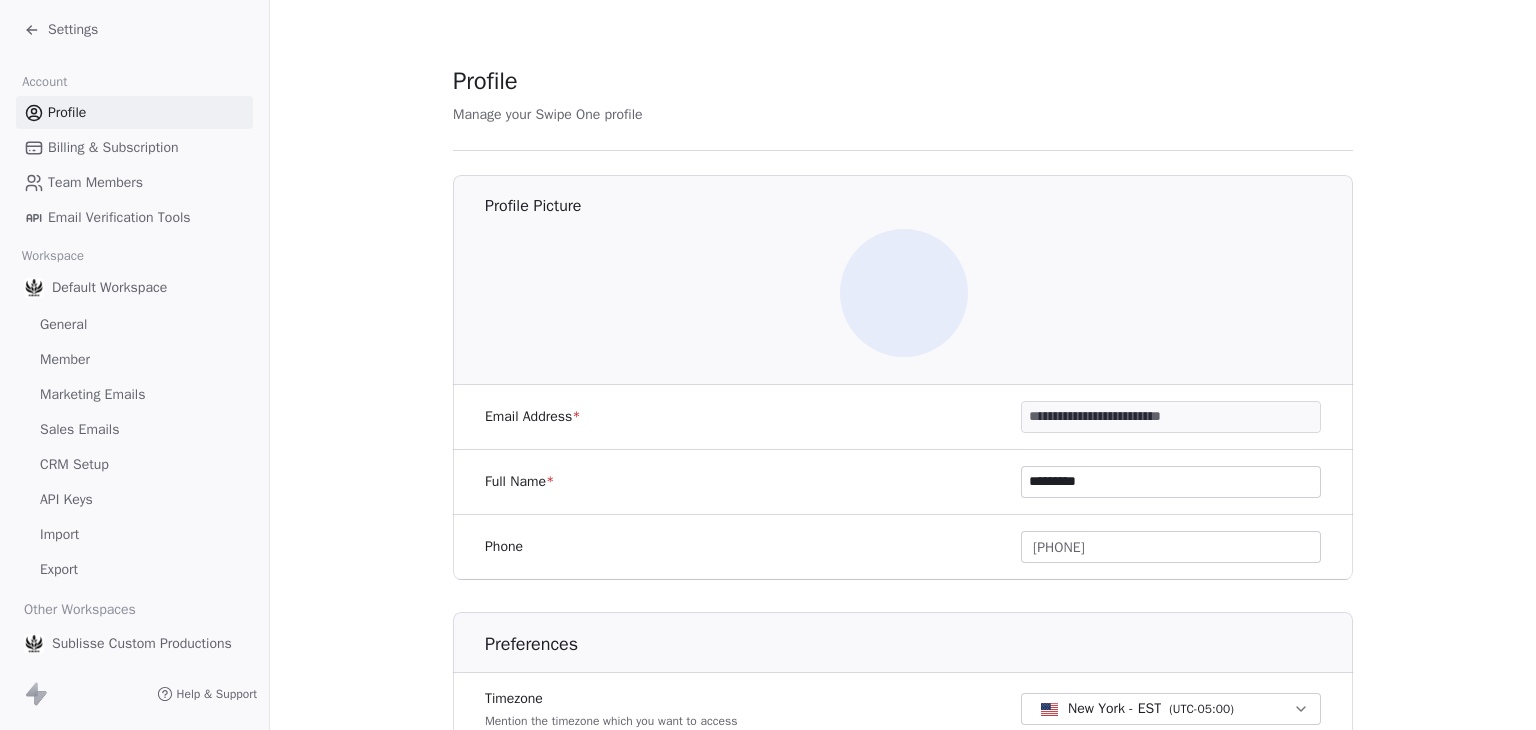 click on "Marketing Emails" at bounding box center (92, 394) 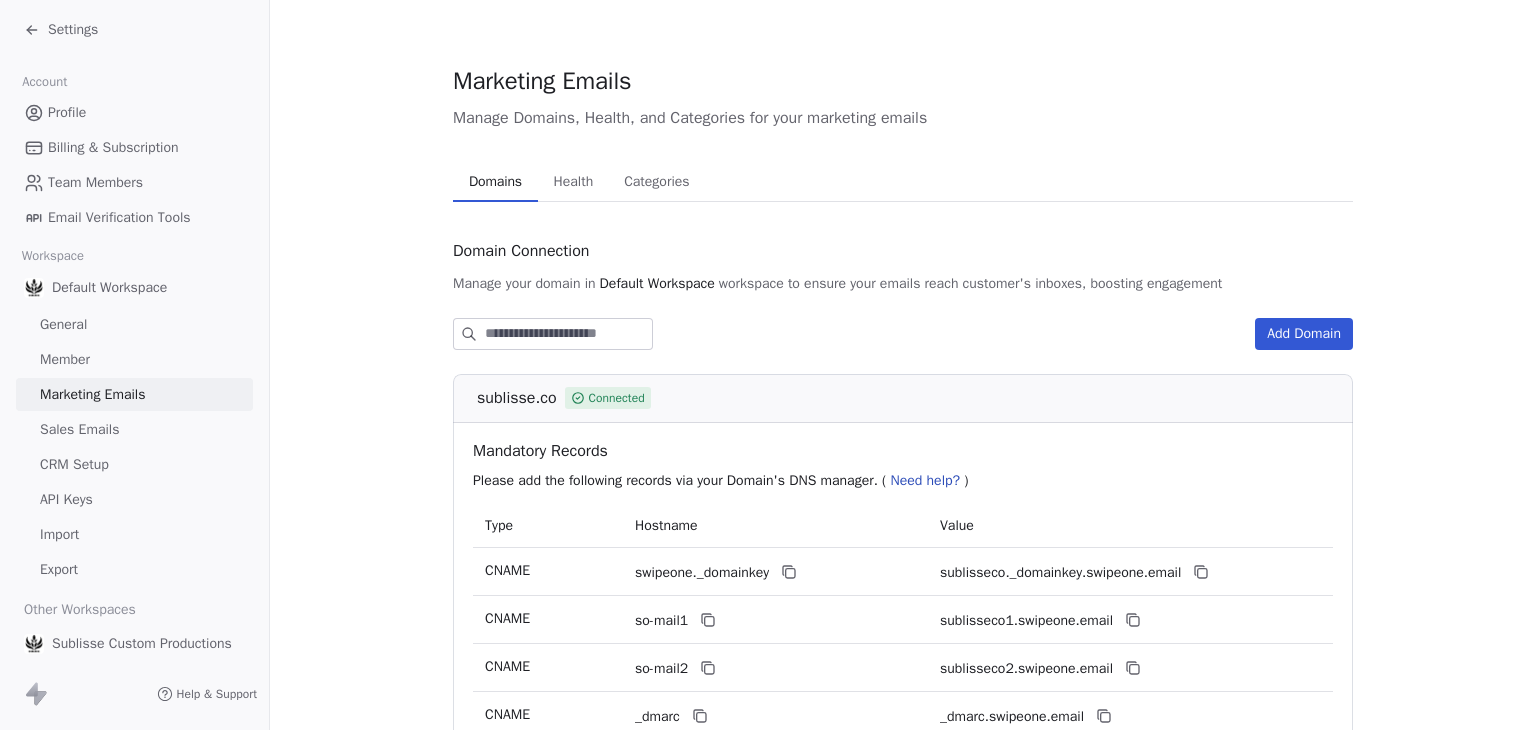 click on "Health" at bounding box center [574, 182] 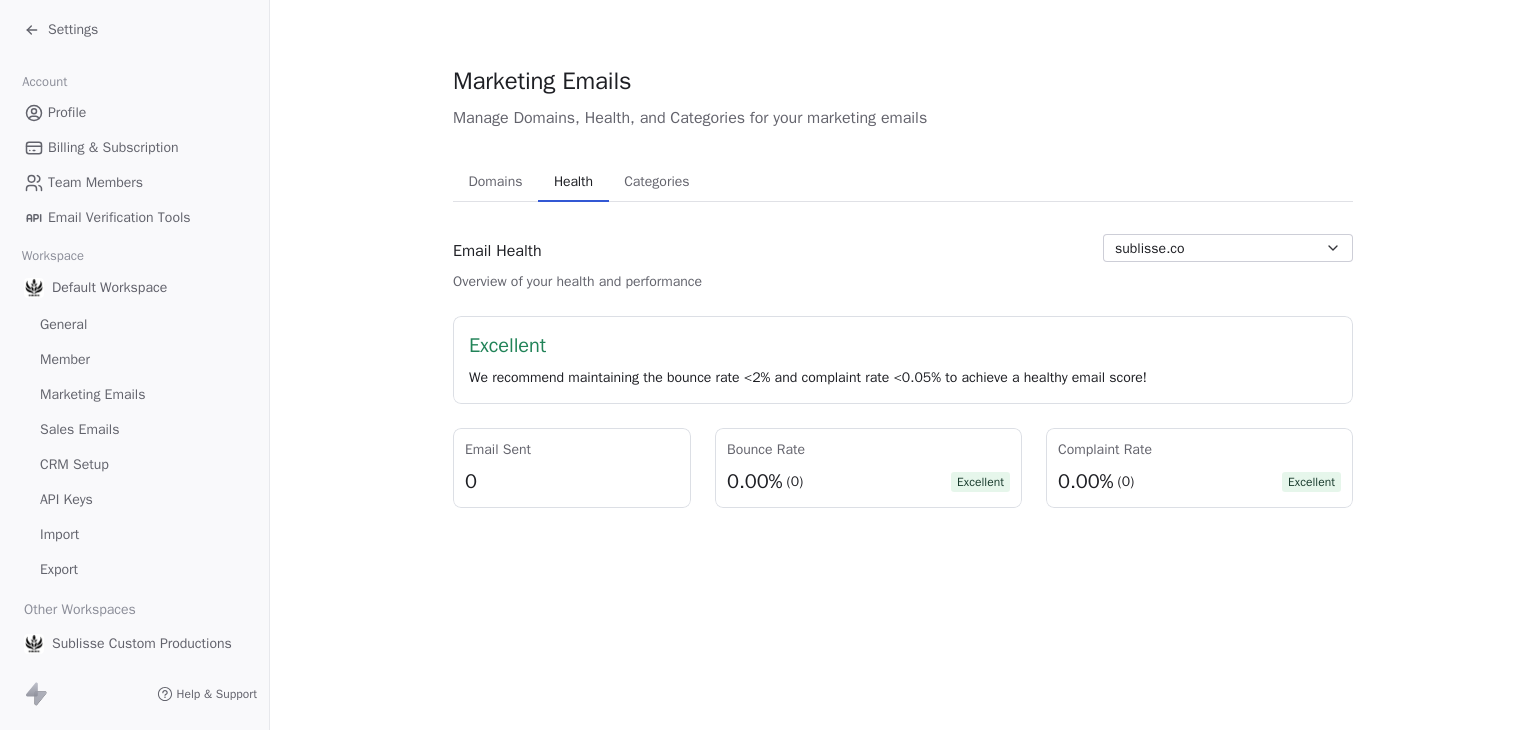 click on "Sublisse Custom Productions" at bounding box center (142, 644) 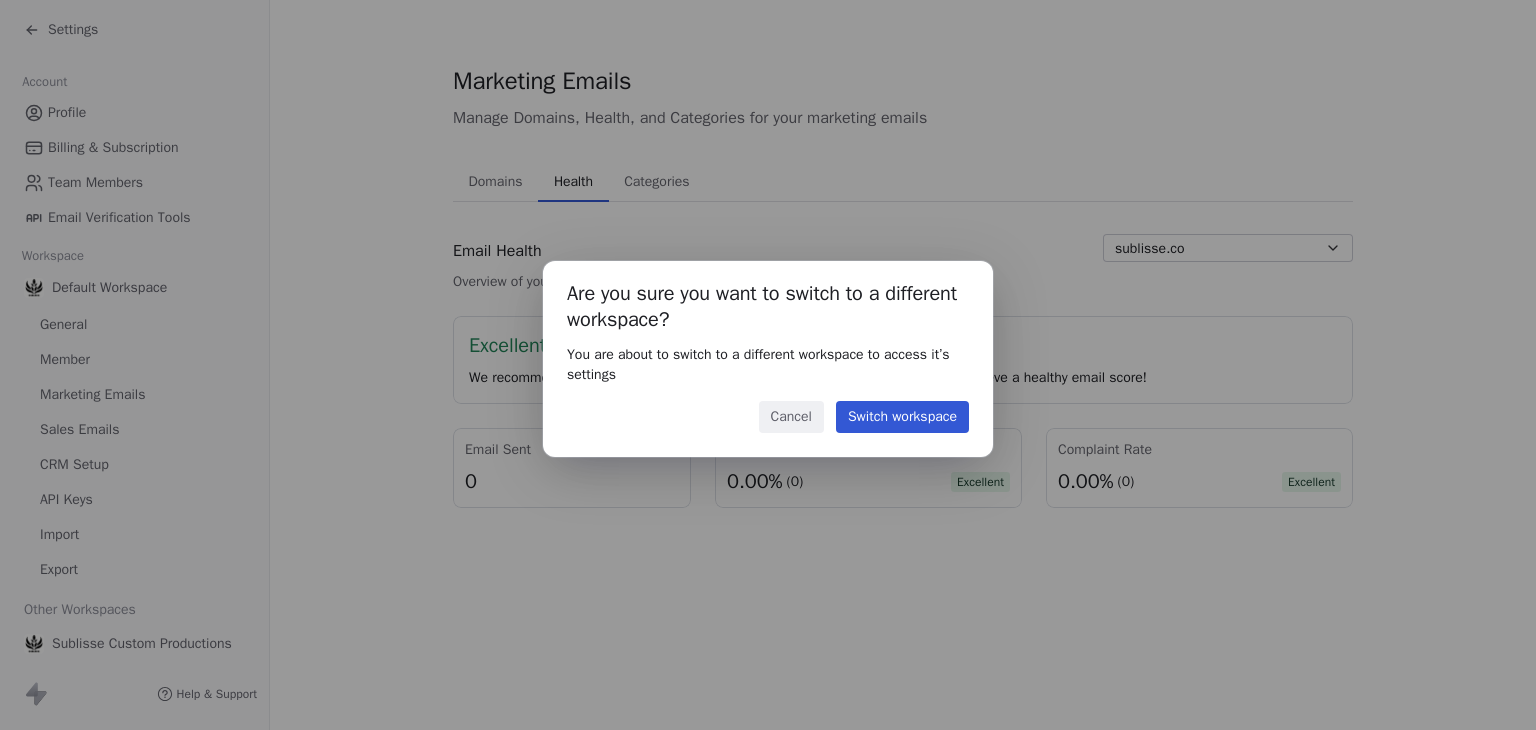 click on "Switch workspace" at bounding box center (902, 417) 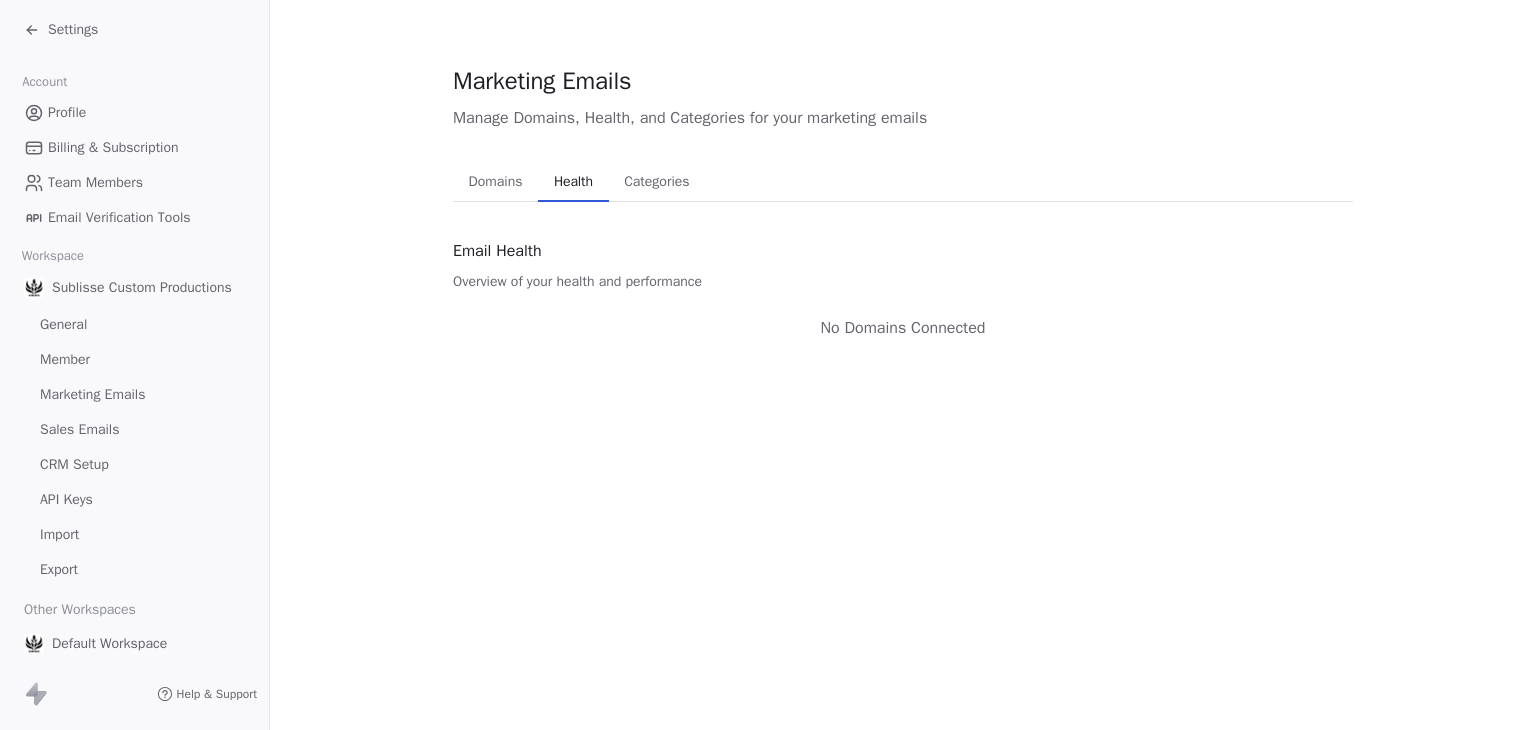 click on "Marketing Emails" at bounding box center [92, 394] 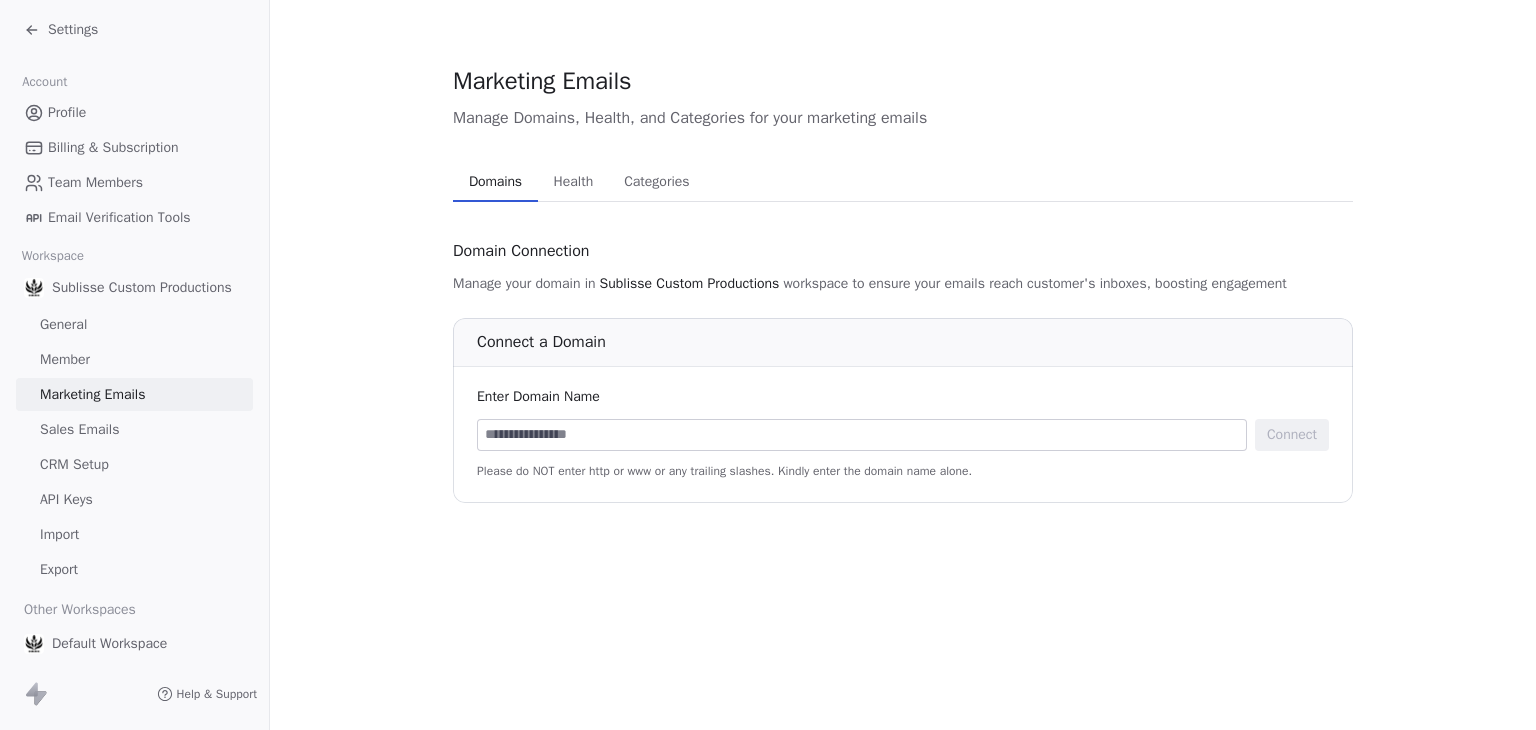 scroll, scrollTop: 25, scrollLeft: 0, axis: vertical 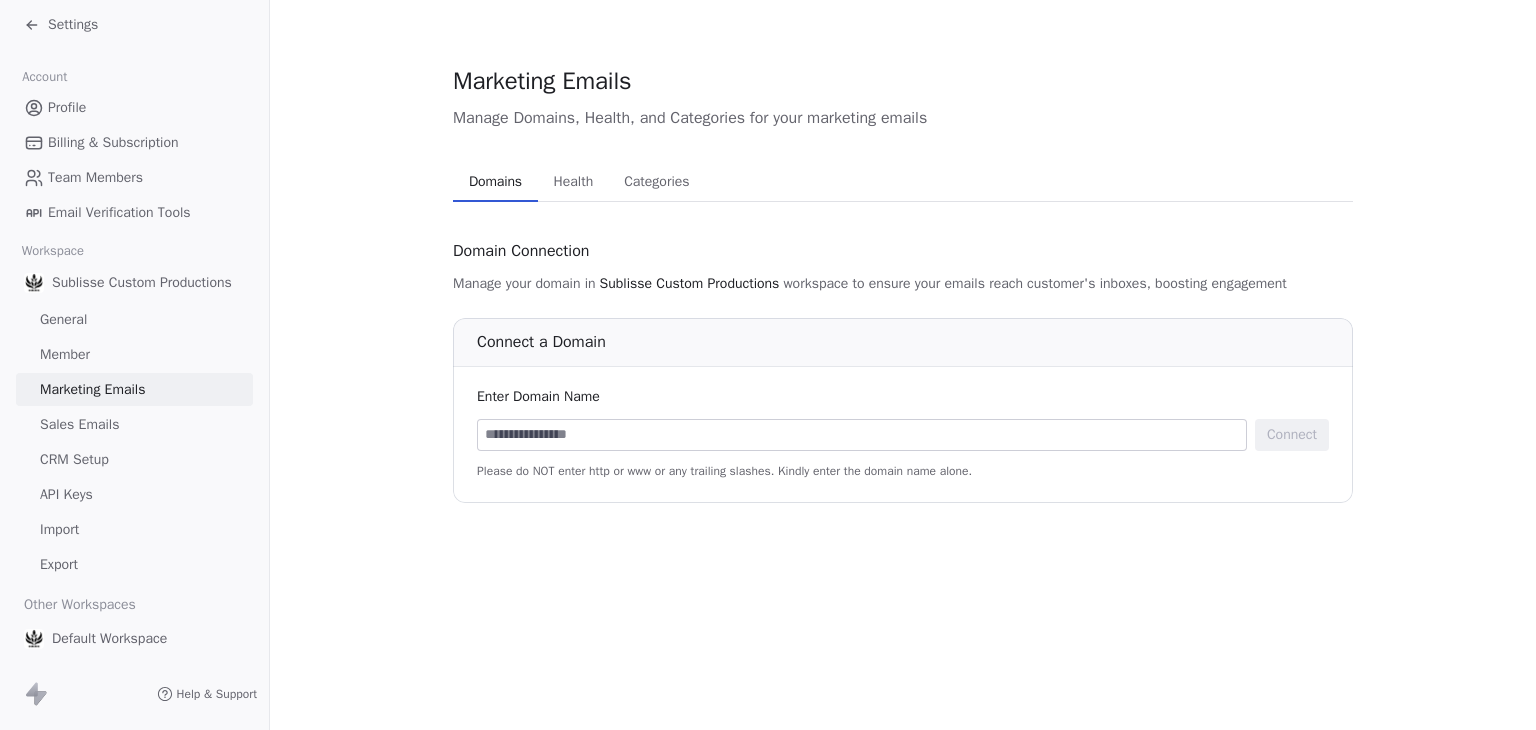 click on "Settings" at bounding box center (73, 25) 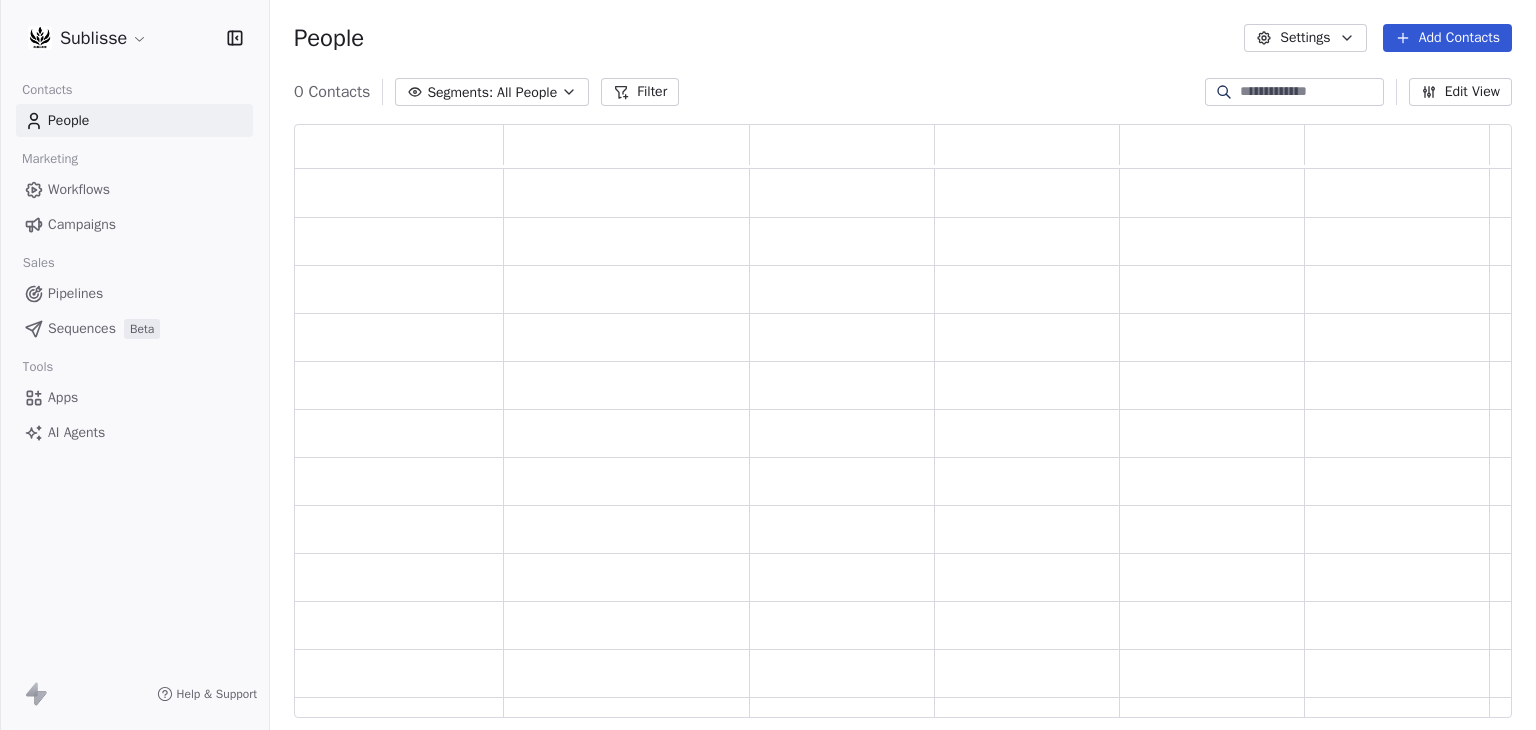 scroll, scrollTop: 16, scrollLeft: 16, axis: both 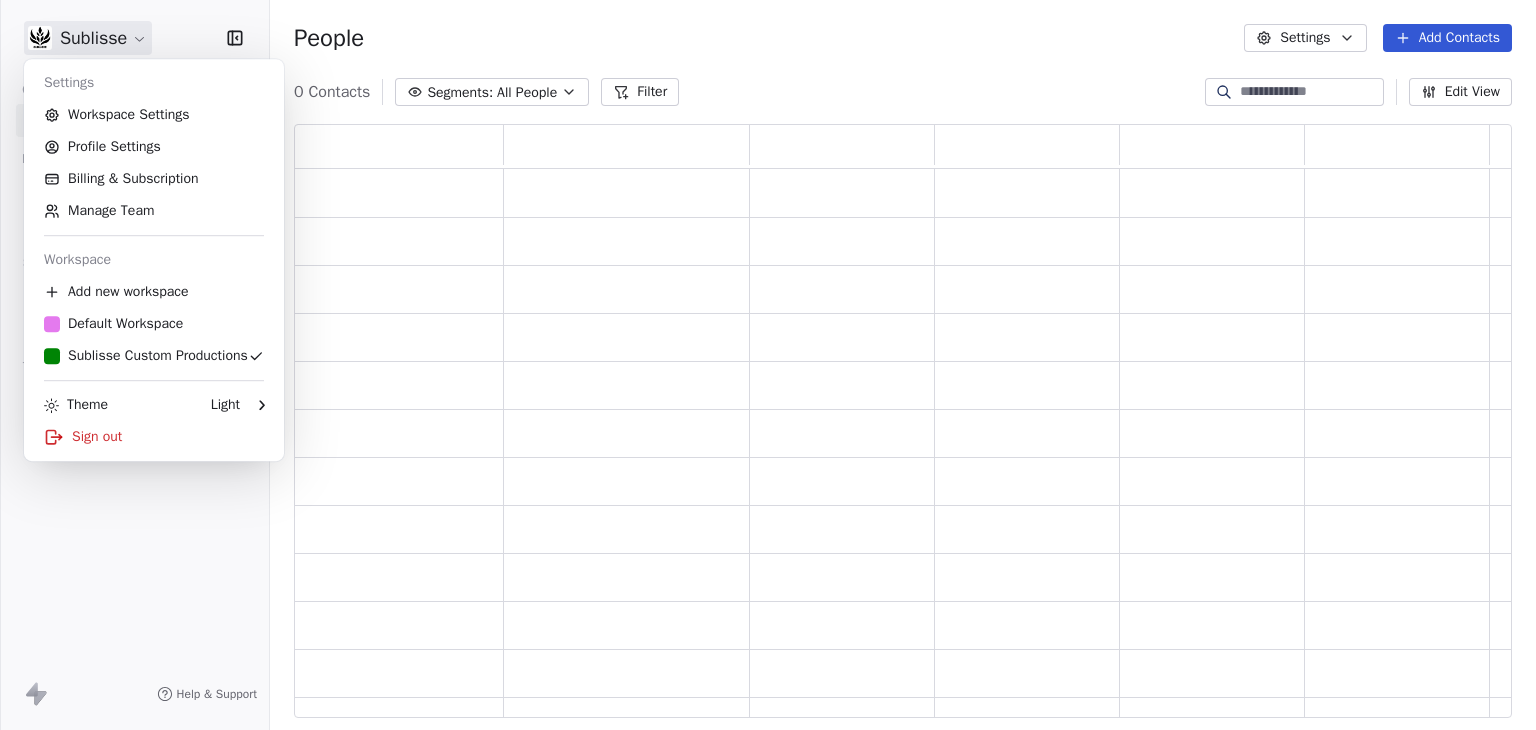 click on "Sublisse  Contacts People Marketing Workflows Campaigns Sales Pipelines Sequences Beta Tools Apps AI Agents Help & Support People Settings  Add Contacts 0 Contacts Segments: All People Filter  Edit View Tag Add to Sequence Export   Settings Workspace Settings Profile Settings Billing & Subscription Manage Team   Workspace Add new workspace Default Workspace Sublisse Custom Productions Theme Light Sign out" at bounding box center (768, 365) 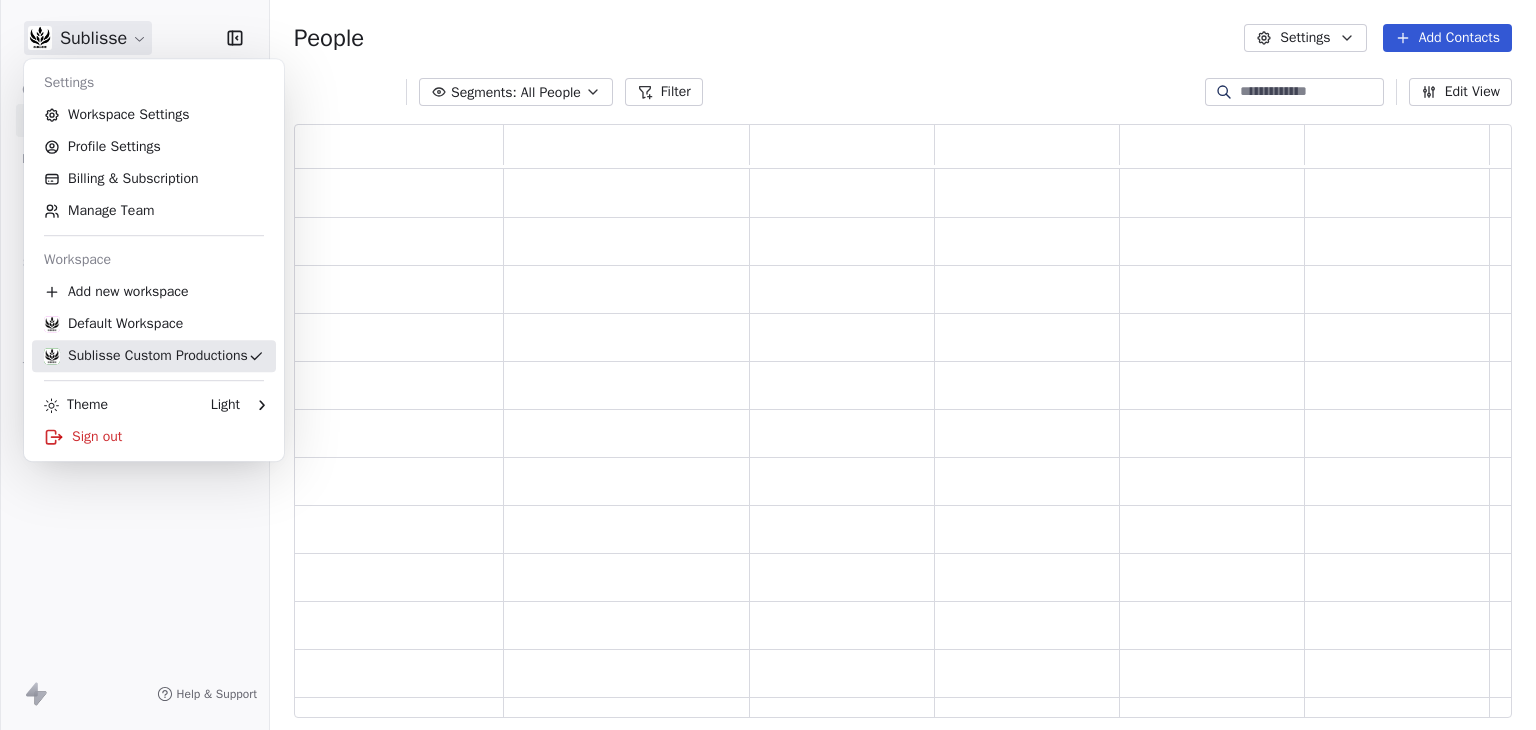 click on "Sublisse Custom Productions" at bounding box center (146, 356) 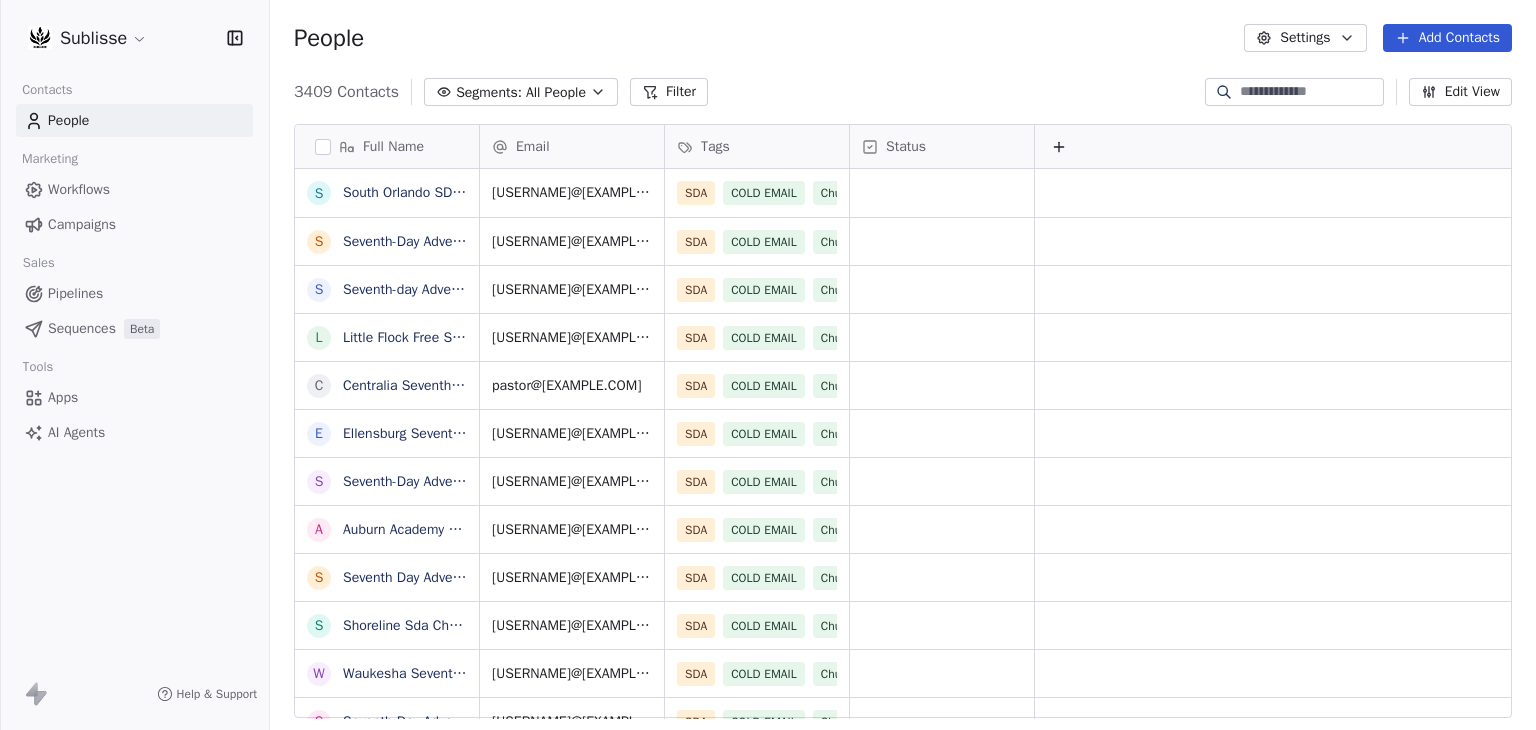 scroll, scrollTop: 16, scrollLeft: 16, axis: both 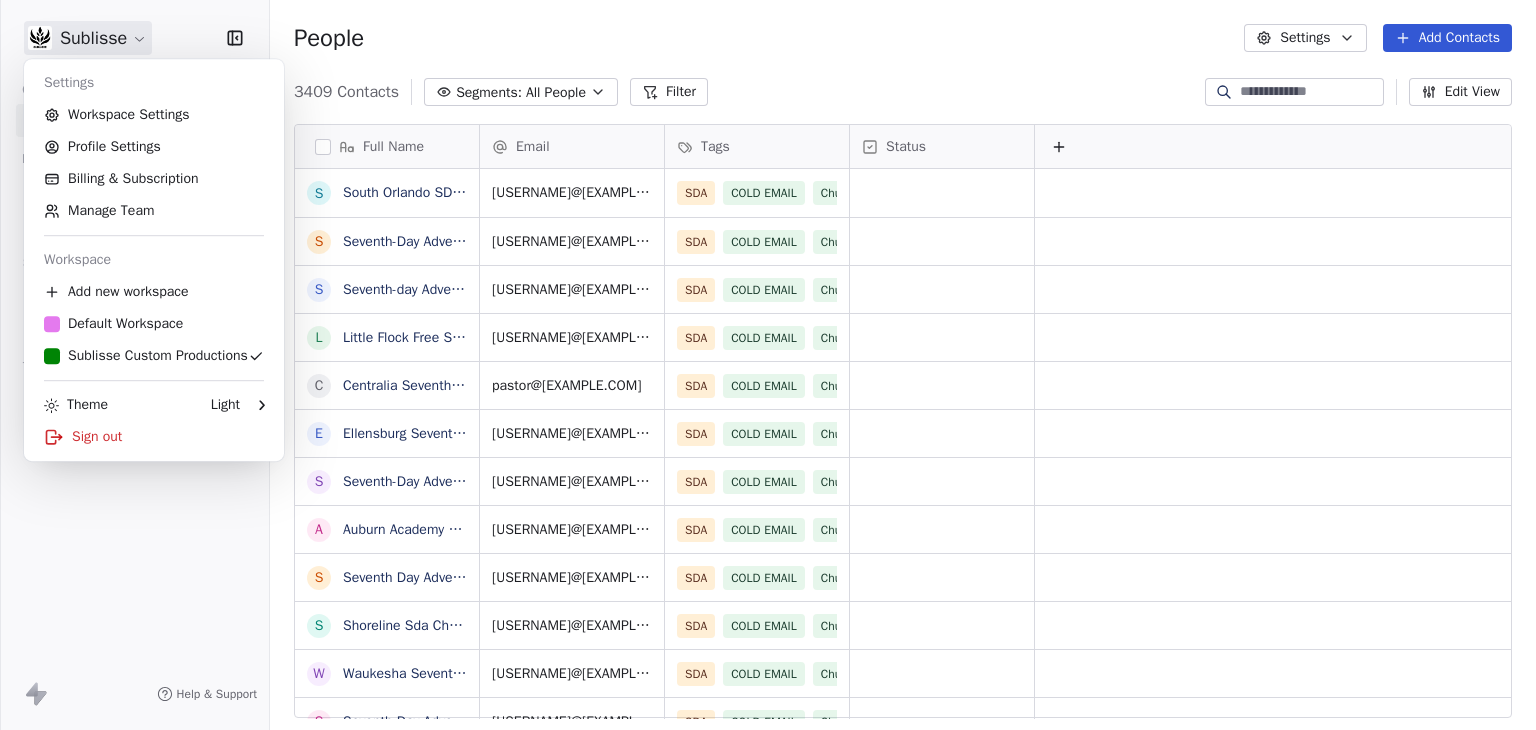 click on "Sublisse  Contacts People Marketing Workflows Campaigns Sales Pipelines Sequences Beta Tools Apps AI Agents Help & Support People Settings  Add Contacts 3409 Contacts Segments: All People Filter  Edit View Tag Add to Sequence Export Full Name S South Orlando SDA Church S Seventh-Day Adventist Church S Seventh-day Adventist Church L Little Flock Free Seventh Day Adventist Church C Centralia Seventh-Day E Ellensburg Seventh-Day S Seventh-Day Adventist Church A Auburn Academy Church S Seventh Day Adventist Church S Shoreline Sda Church W Waukesha Seventh-Day Adventist Church S Seventh-Day Adventist Church S Seventh Day Adventist School S Seventh-Day Adventist Church K Kenosha Seventh-Day Adventist A Advent Christian Church S Serenity Seventhday Adventist Church S Seventh-Day Adventist Church E Emmanuel Seventh Day Adventist M Manassas Seventh-Day Adventist Church S Seventh-day Adventist Church G Grace Presbyterian Church B Bremerton Seventh Day Advntst U Upper Columbia Corporation Of Seventh Day Adventist W C" at bounding box center (768, 365) 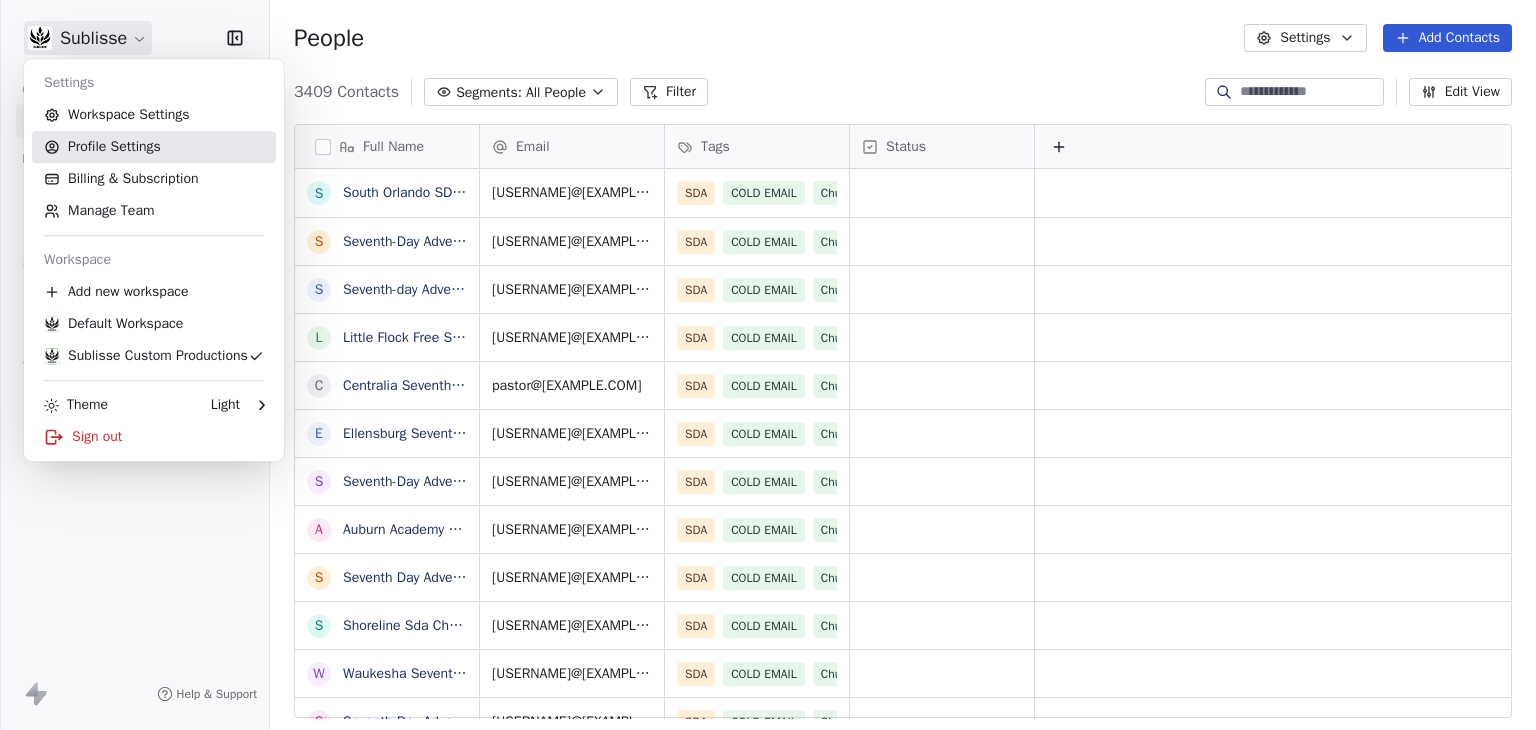 click on "Profile Settings" at bounding box center (154, 147) 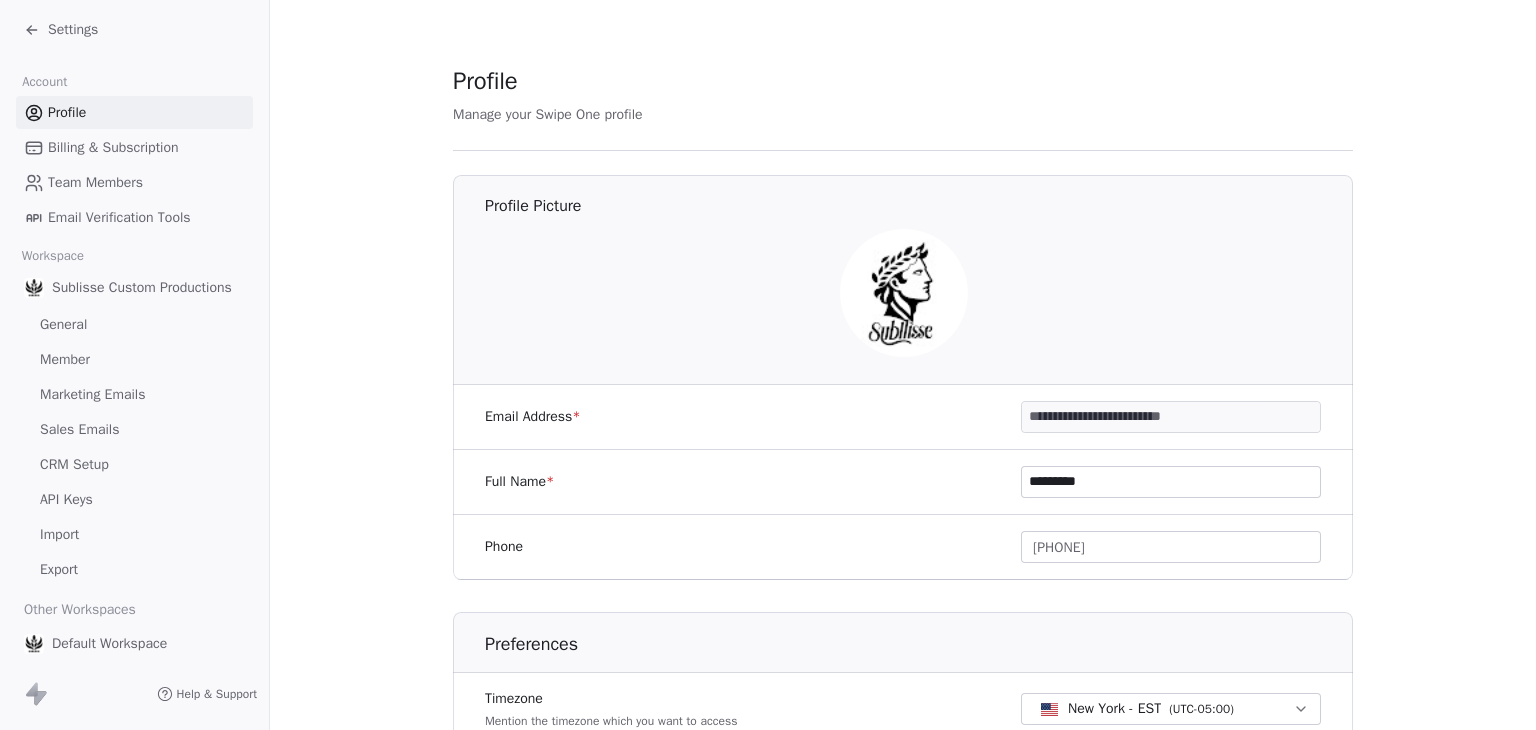 click on "Marketing Emails" at bounding box center [92, 394] 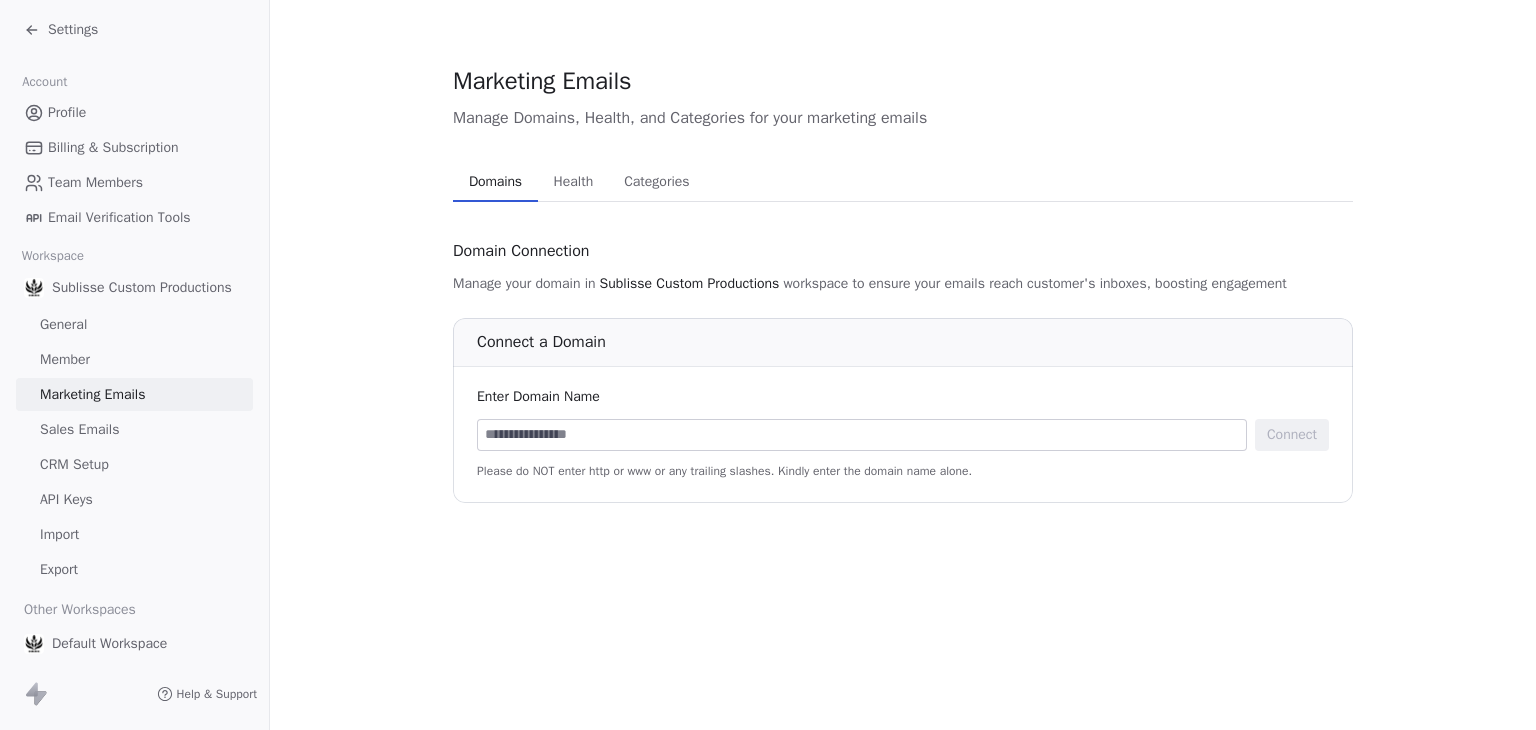 click on "Settings" at bounding box center (73, 30) 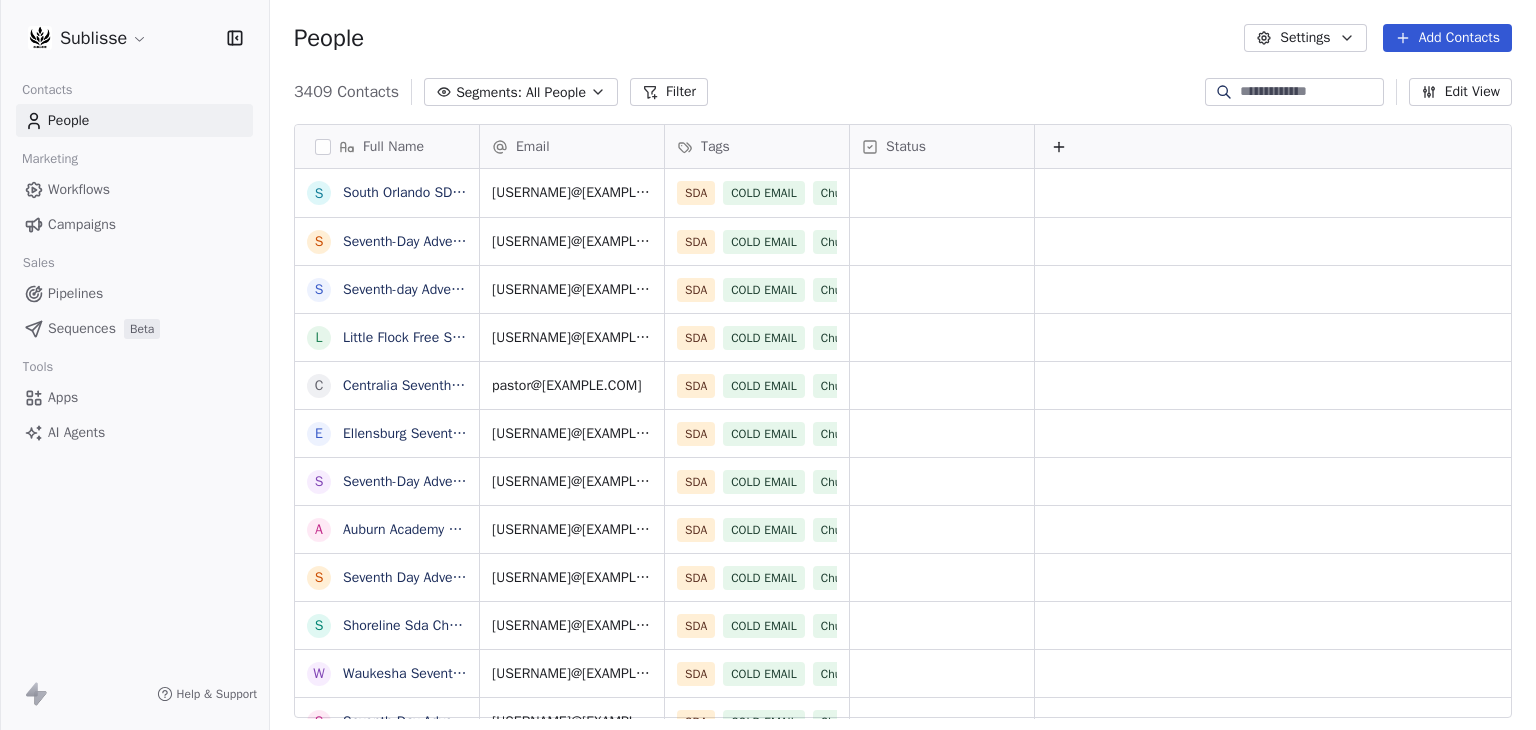 scroll, scrollTop: 16, scrollLeft: 16, axis: both 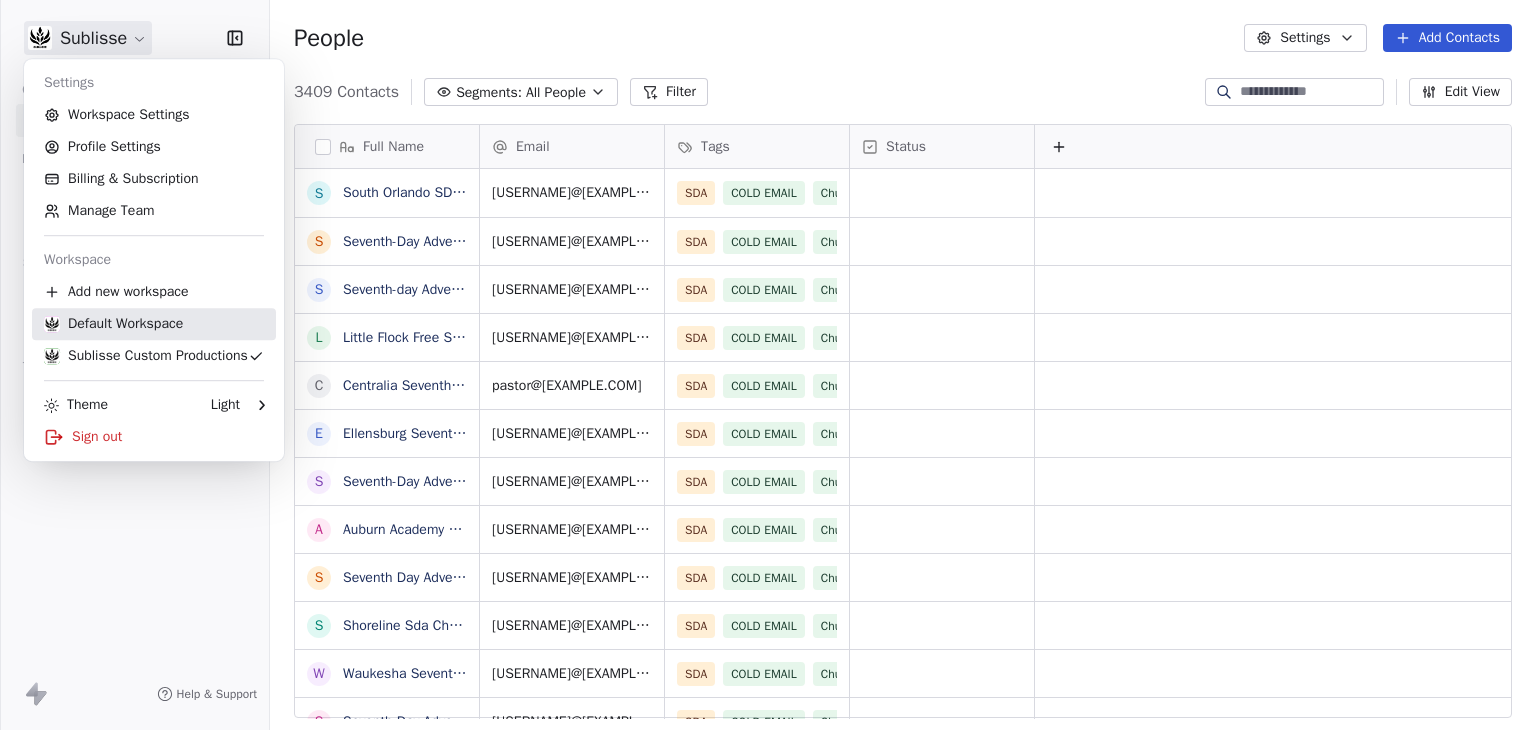 click on "Default Workspace" at bounding box center (113, 324) 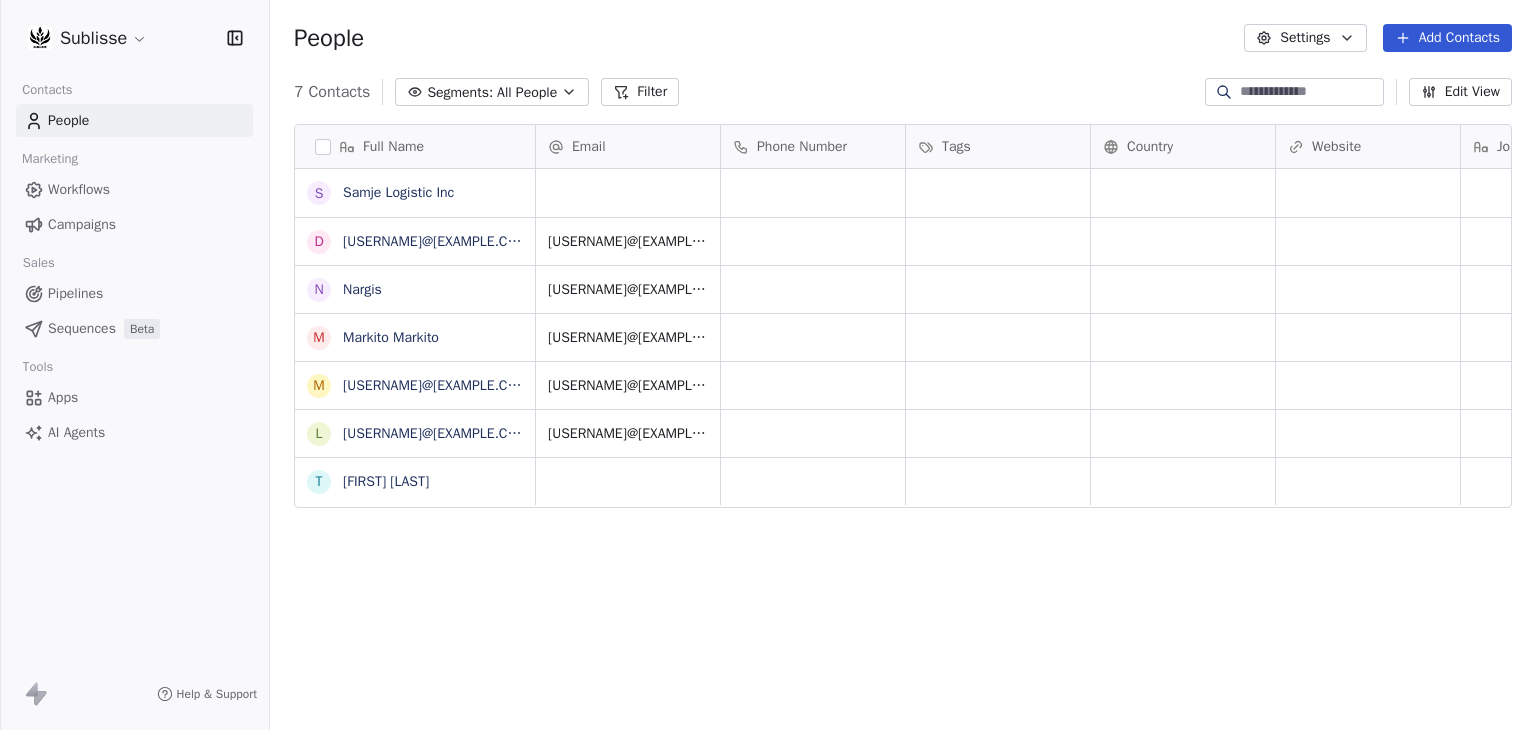 scroll, scrollTop: 16, scrollLeft: 16, axis: both 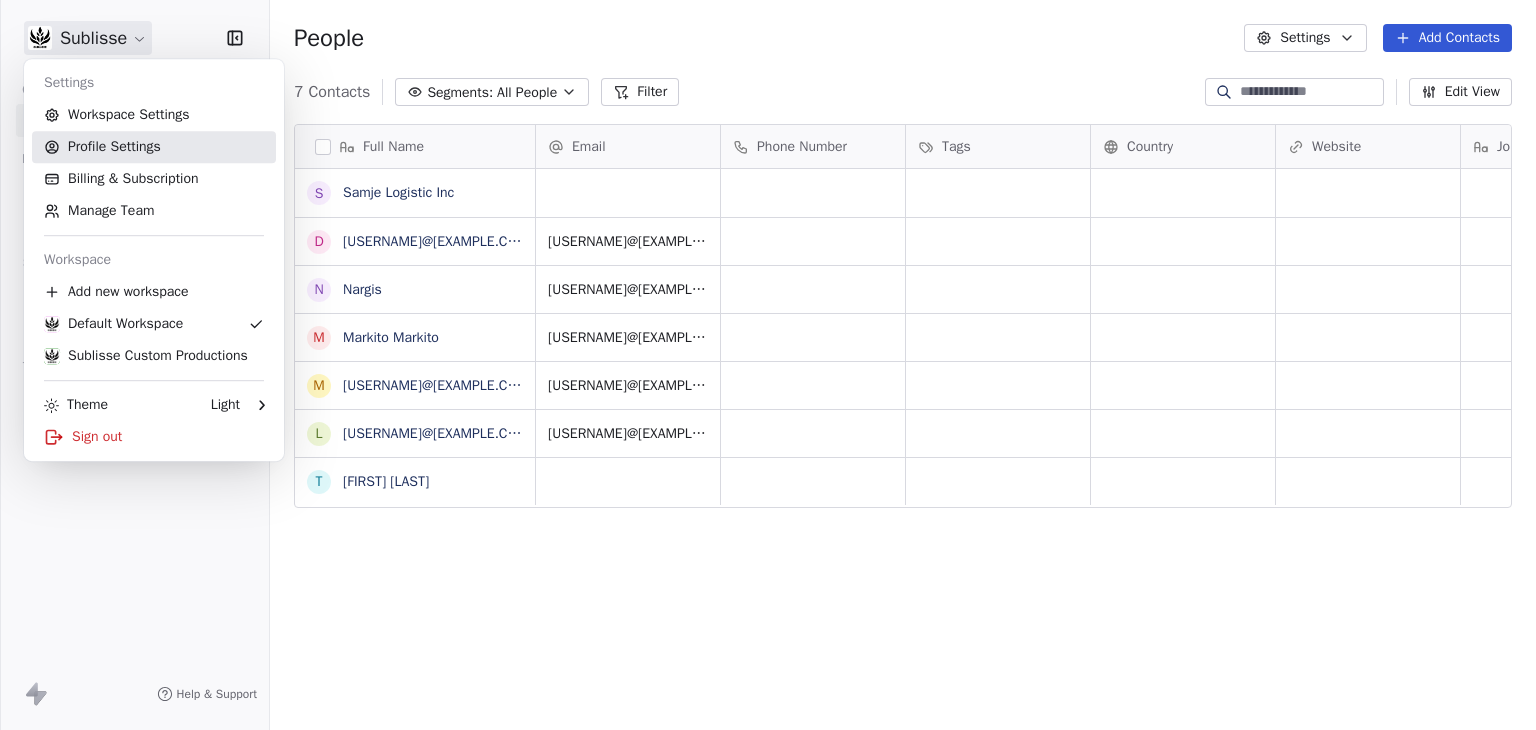 click on "Profile Settings" at bounding box center (154, 147) 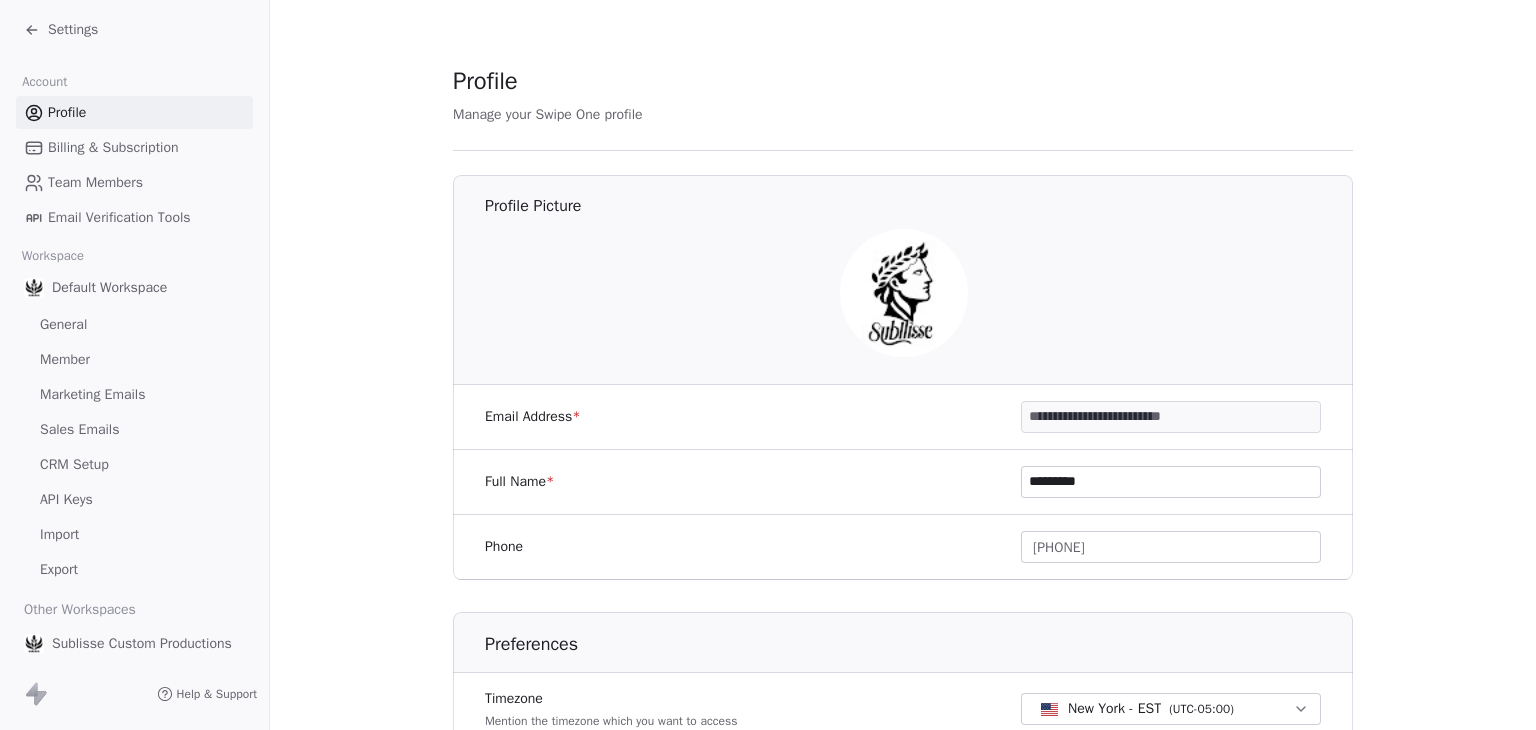 click on "Marketing Emails" at bounding box center [92, 394] 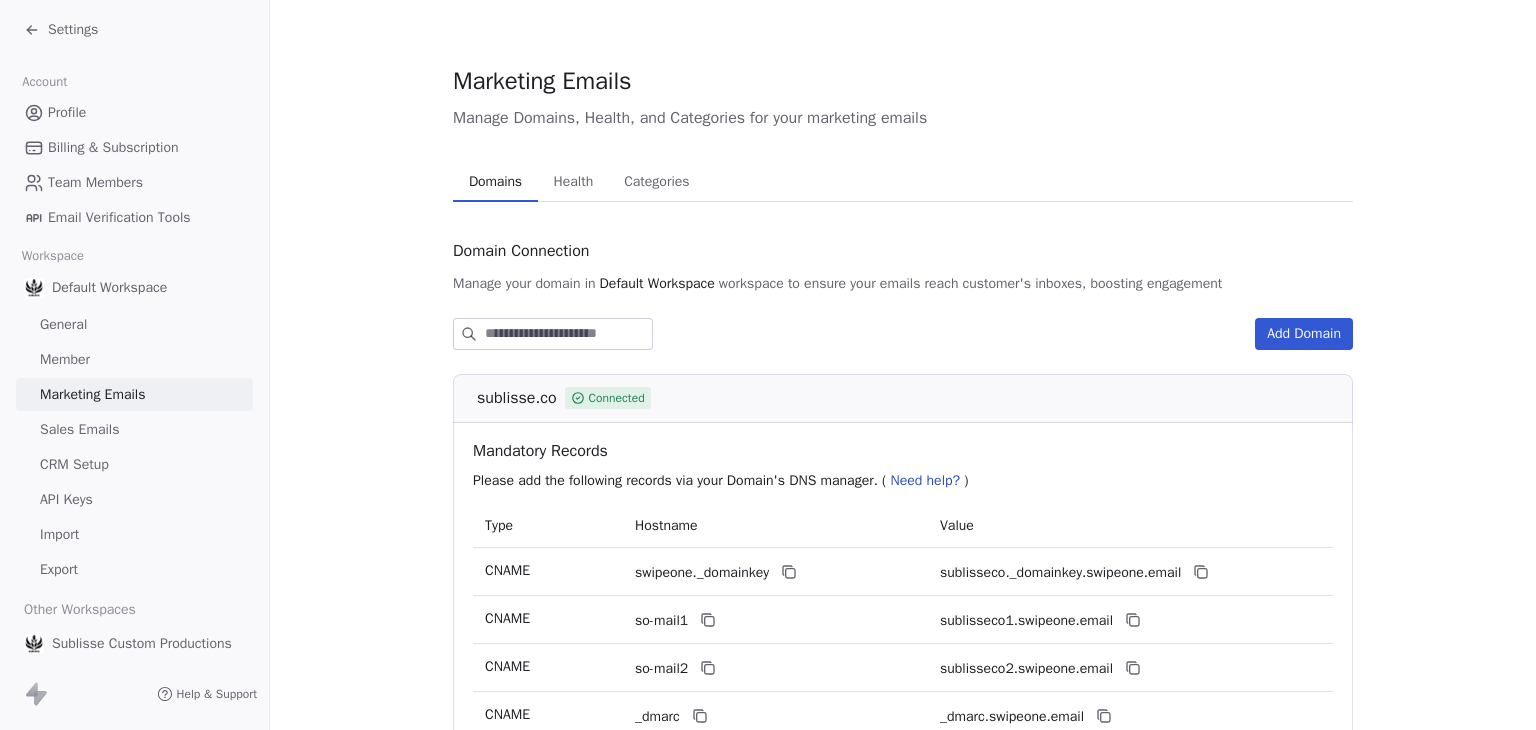 click on "Health Health" at bounding box center [573, 182] 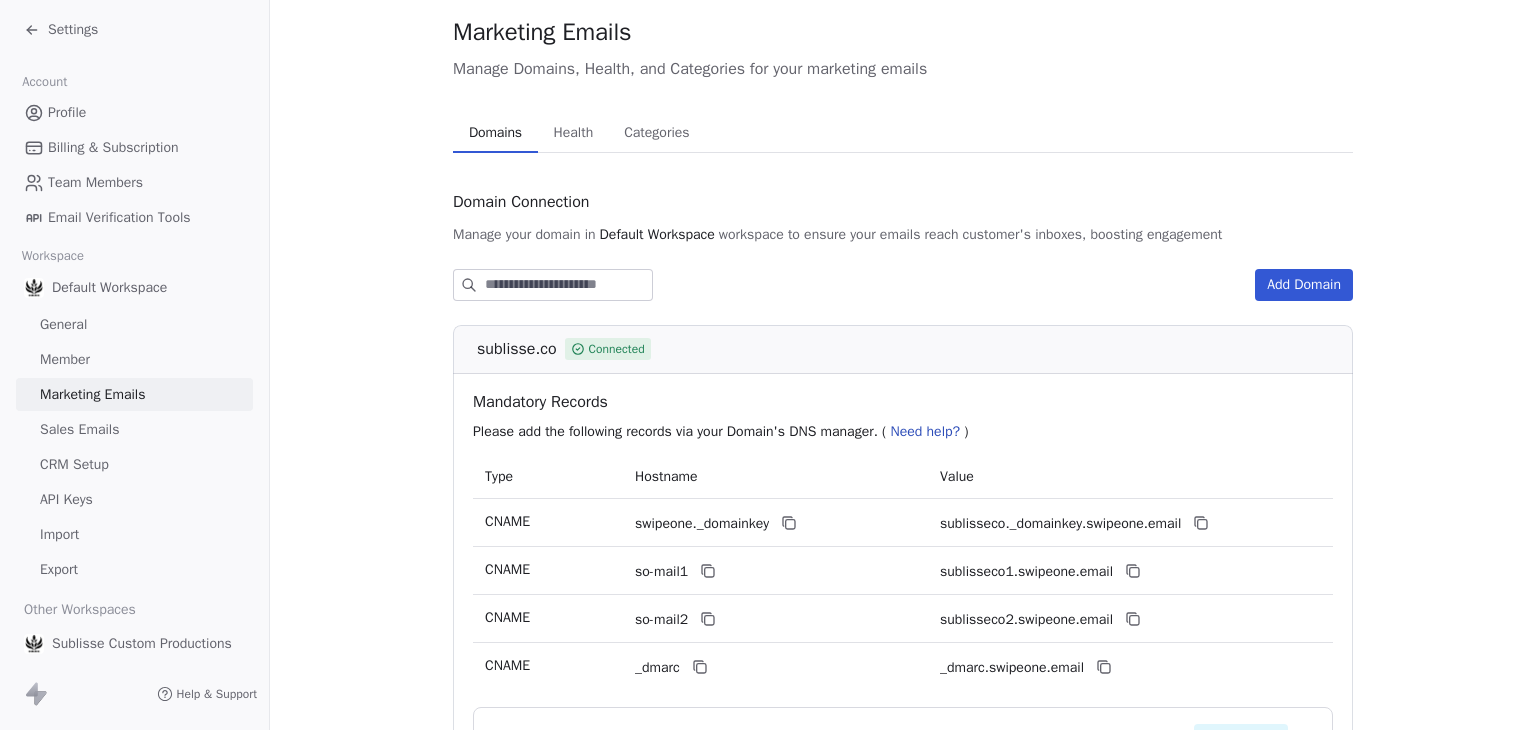 scroll, scrollTop: 0, scrollLeft: 0, axis: both 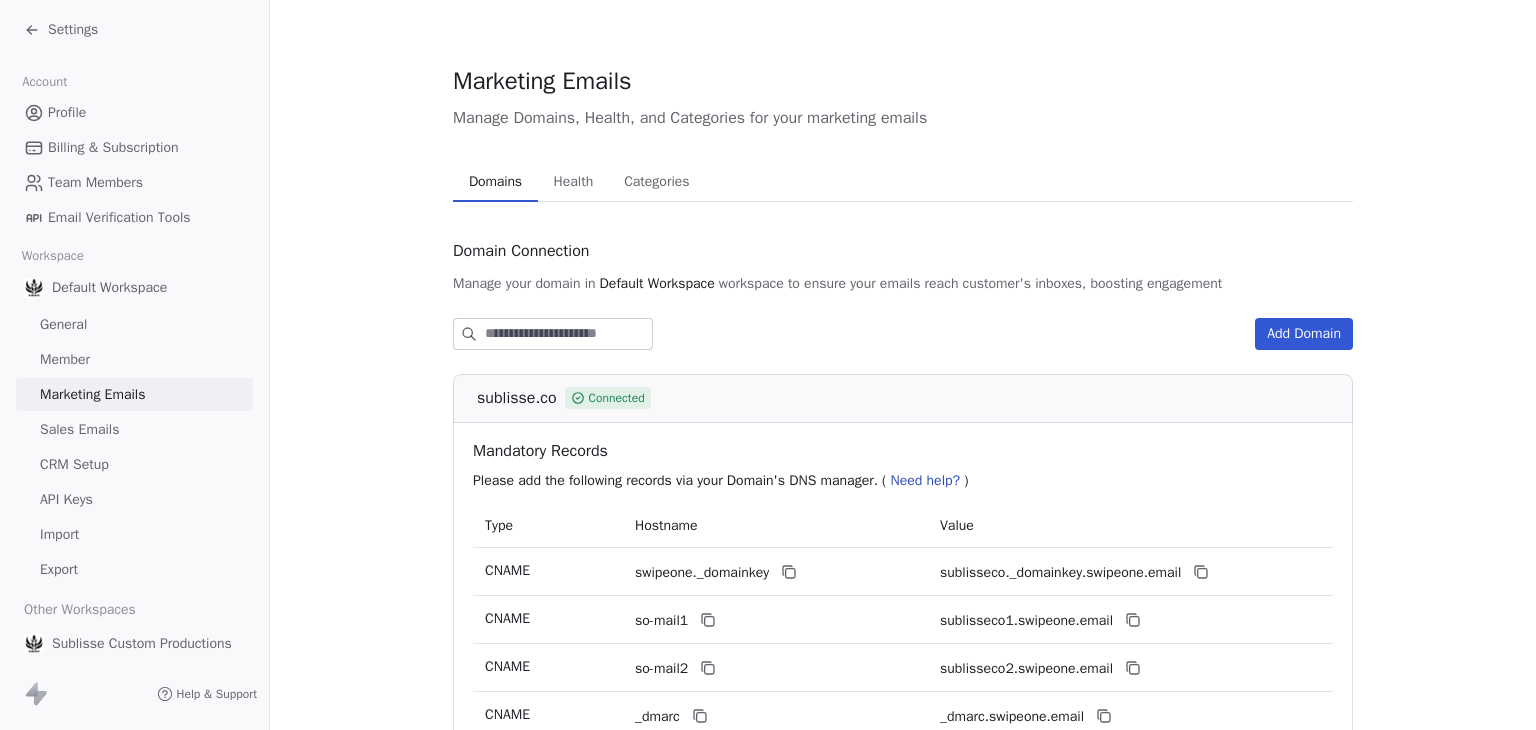 click on "Health" at bounding box center [574, 182] 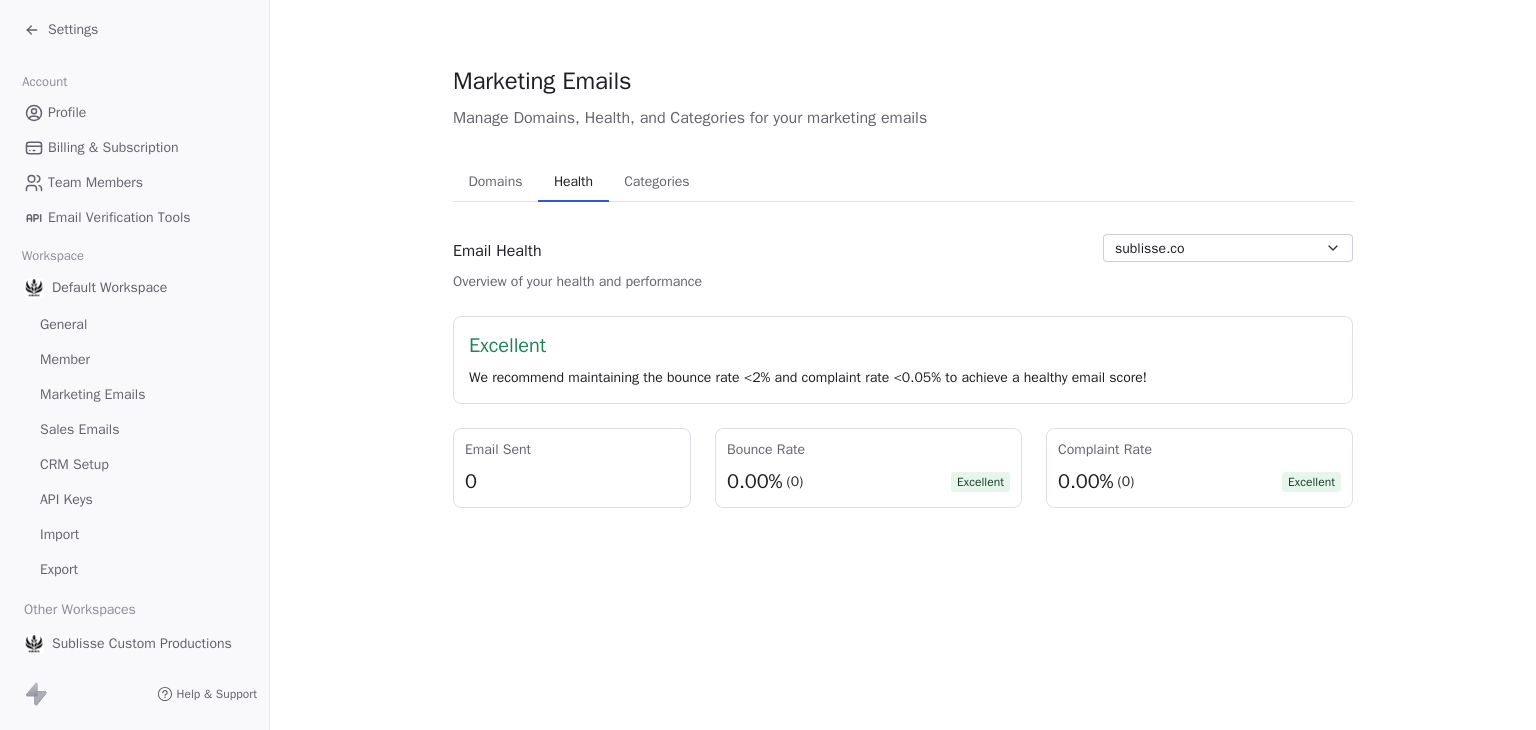 click on "Health" at bounding box center (573, 182) 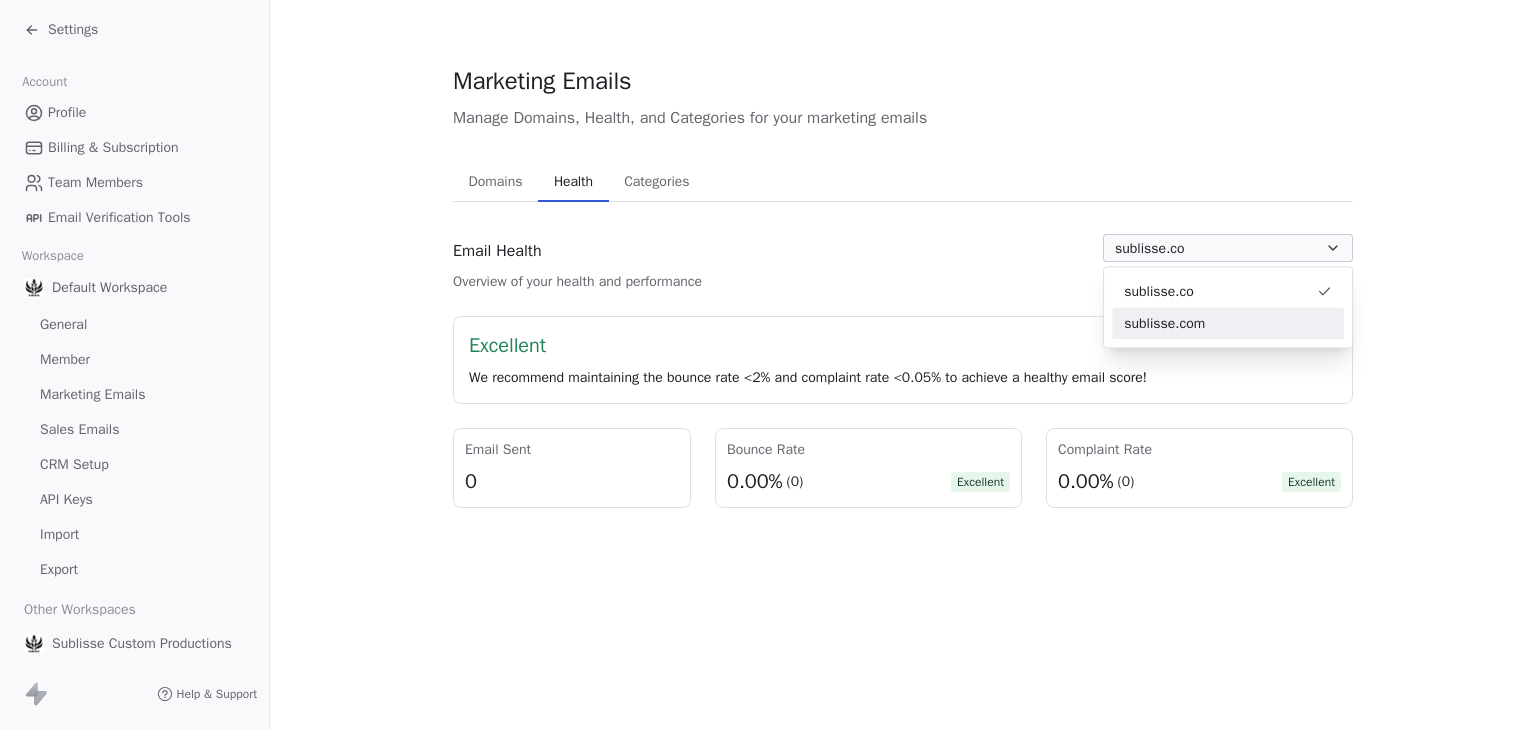 click on "sublisse.com" at bounding box center (1164, 323) 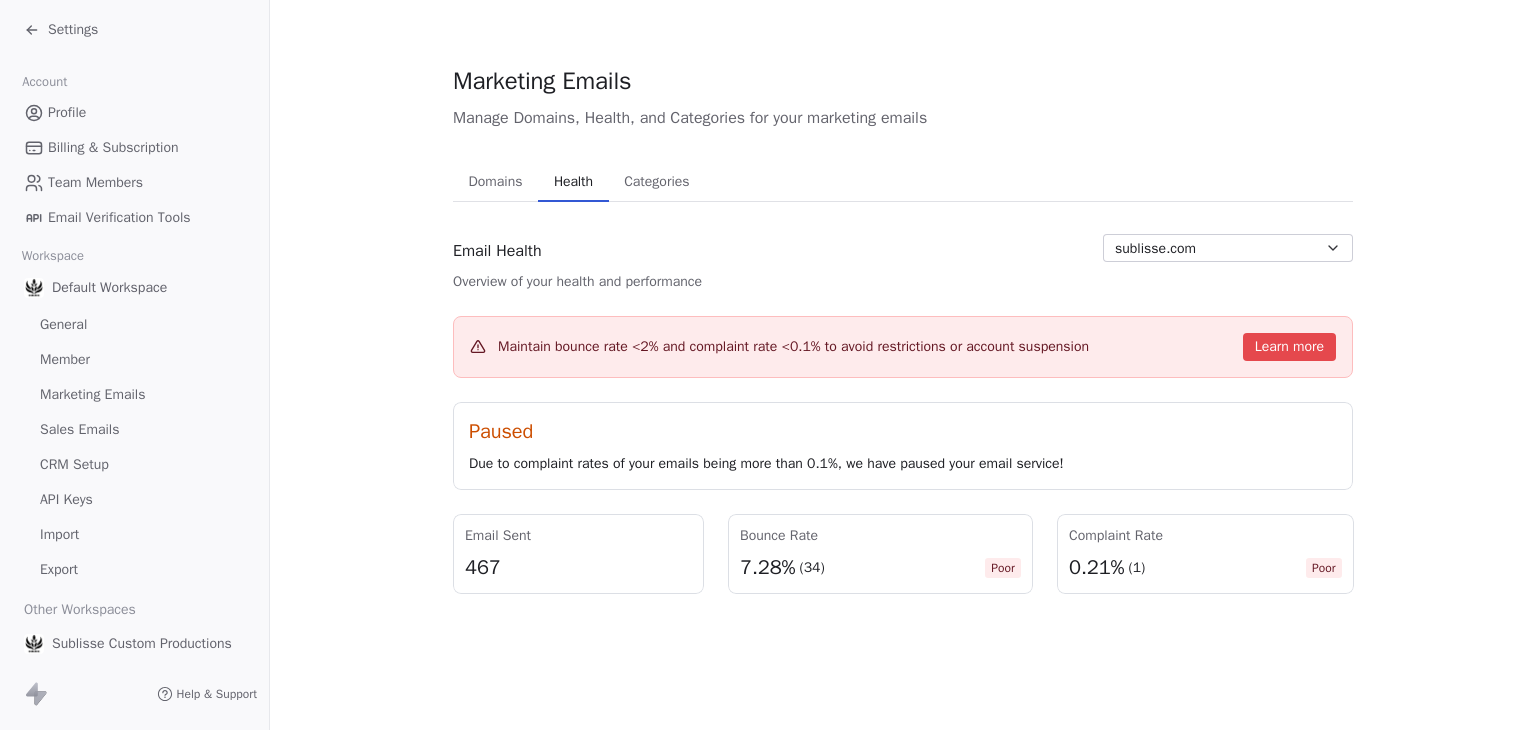 click on "Marketing Emails Manage Domains, Health, and Categories for your marketing emails Domains Domains Health Health Categories Categories Email Health Overview of your health and performance sublisse.com Maintain bounce rate <2% and complaint rate <0.1% to avoid restrictions or account suspension Learn more Paused Due to complaint rates of your emails being more
than 0.1%, we have paused your email service! Email Sent 467 Bounce Rate 7.28% (34) Poor Complaint Rate 0.21% (1) Poor" at bounding box center (903, 329) 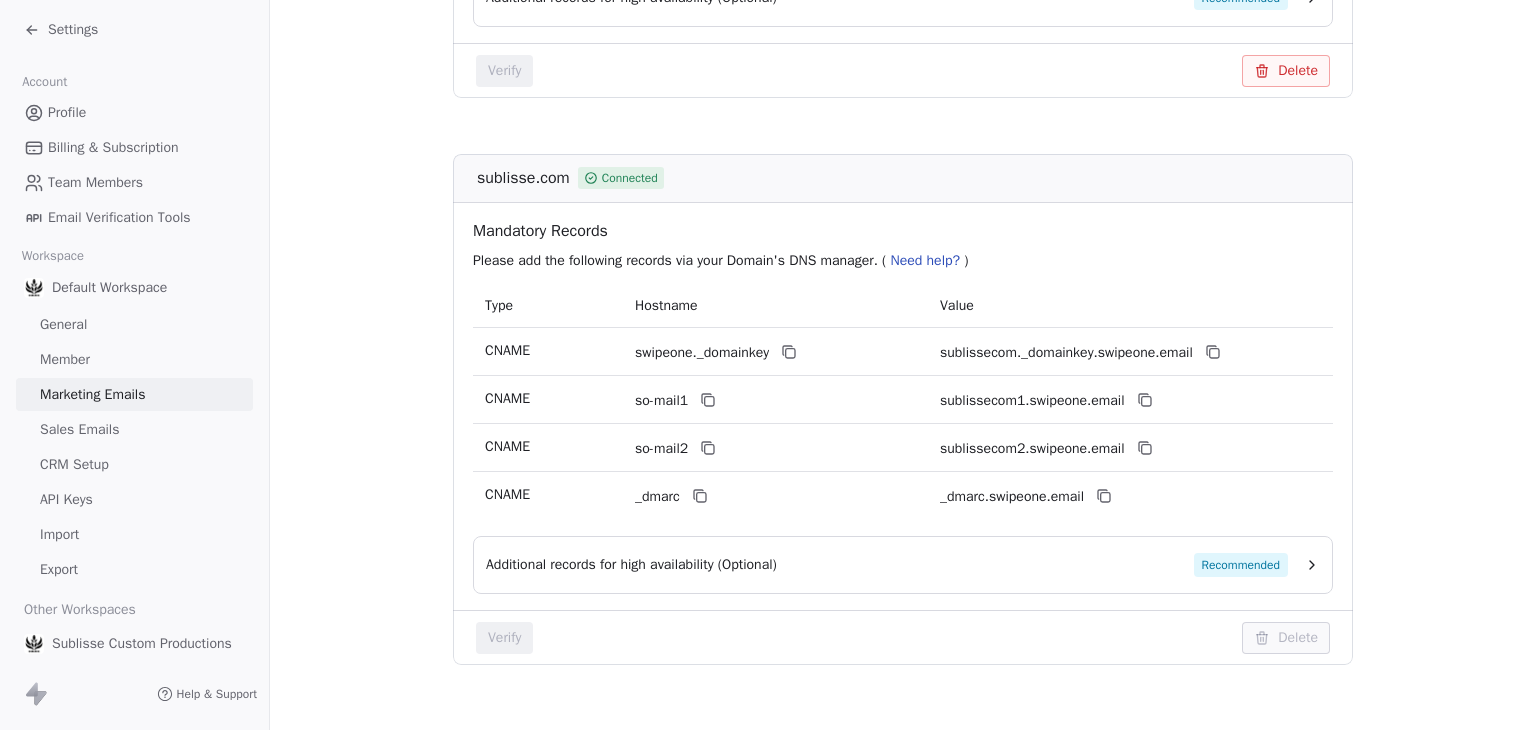 scroll, scrollTop: 800, scrollLeft: 0, axis: vertical 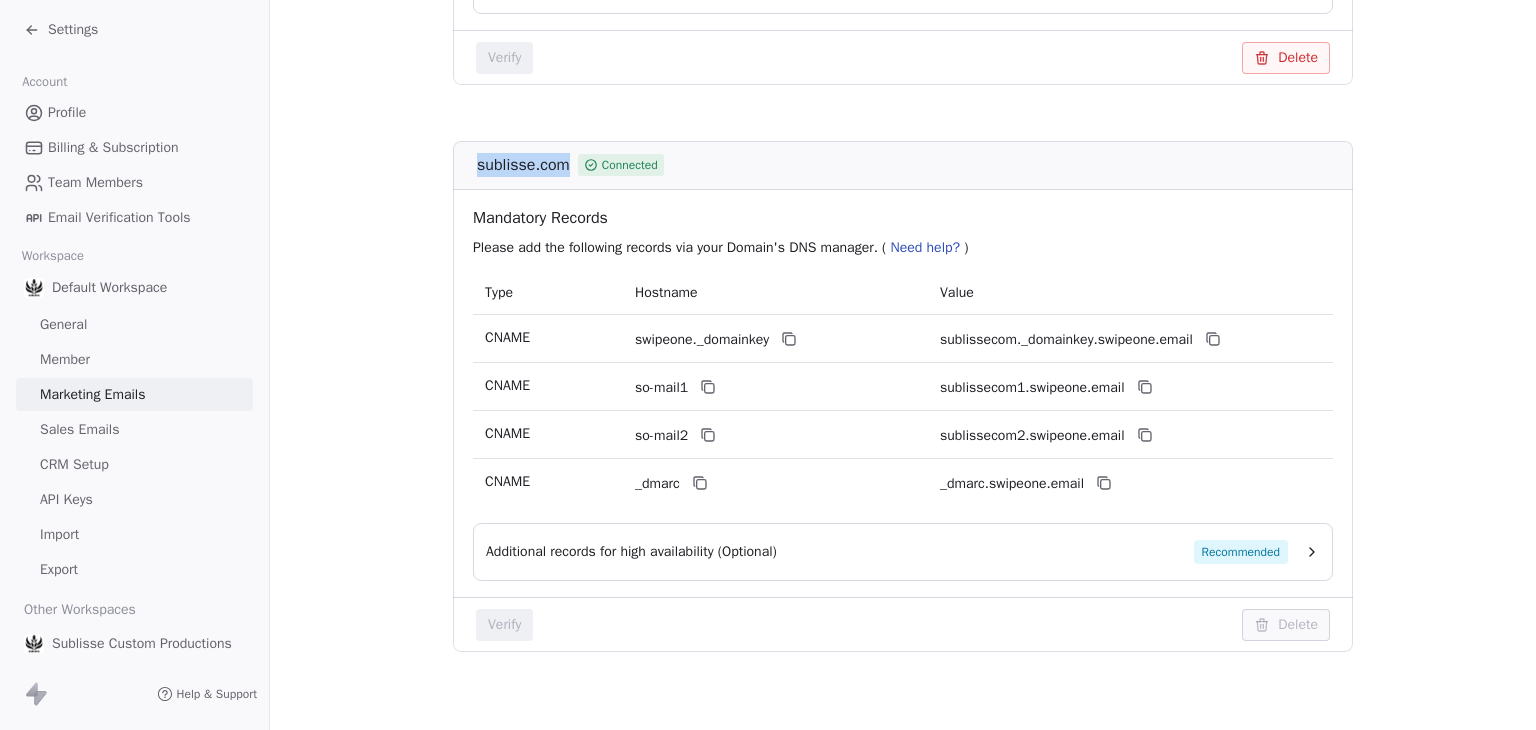 drag, startPoint x: 467, startPoint y: 161, endPoint x: 563, endPoint y: 174, distance: 96.87621 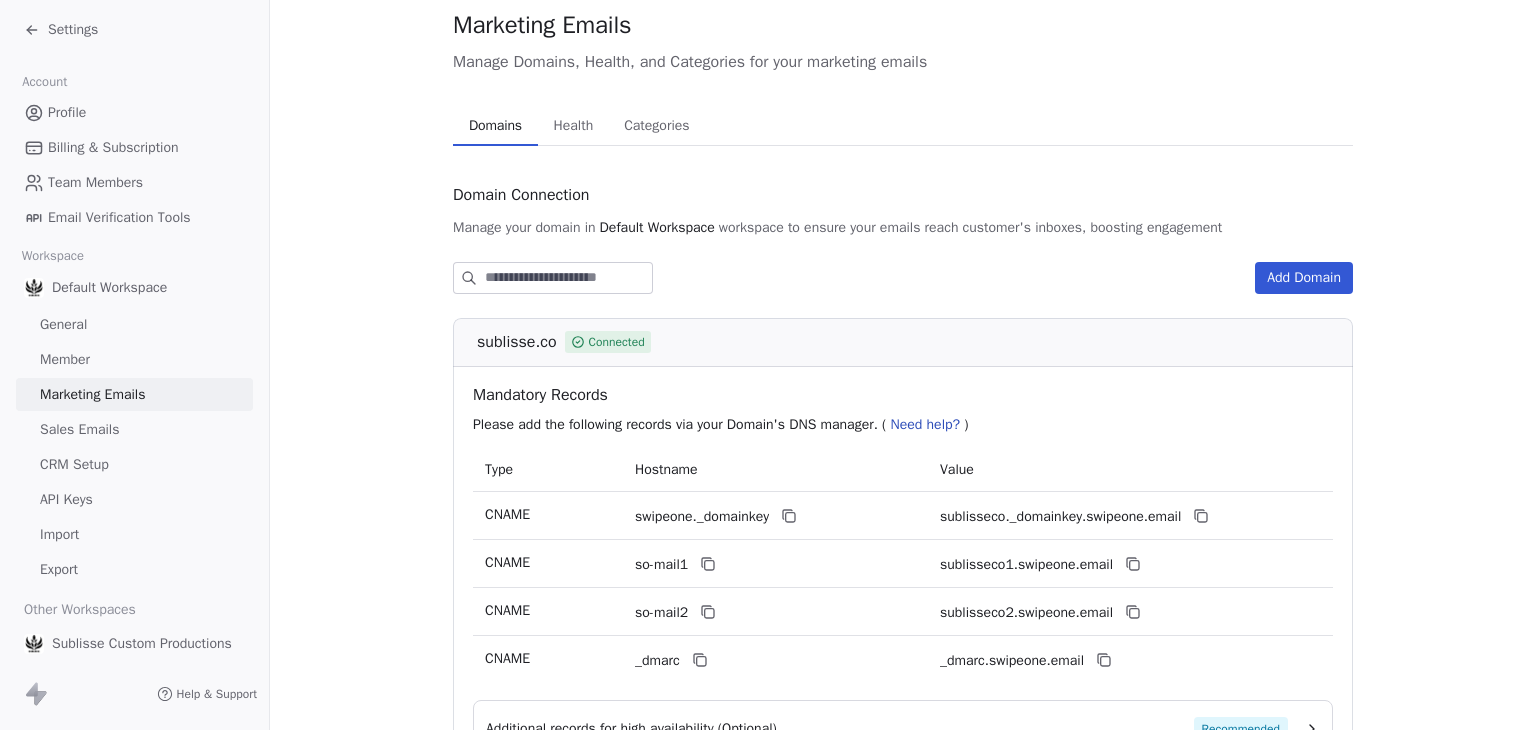 scroll, scrollTop: 0, scrollLeft: 0, axis: both 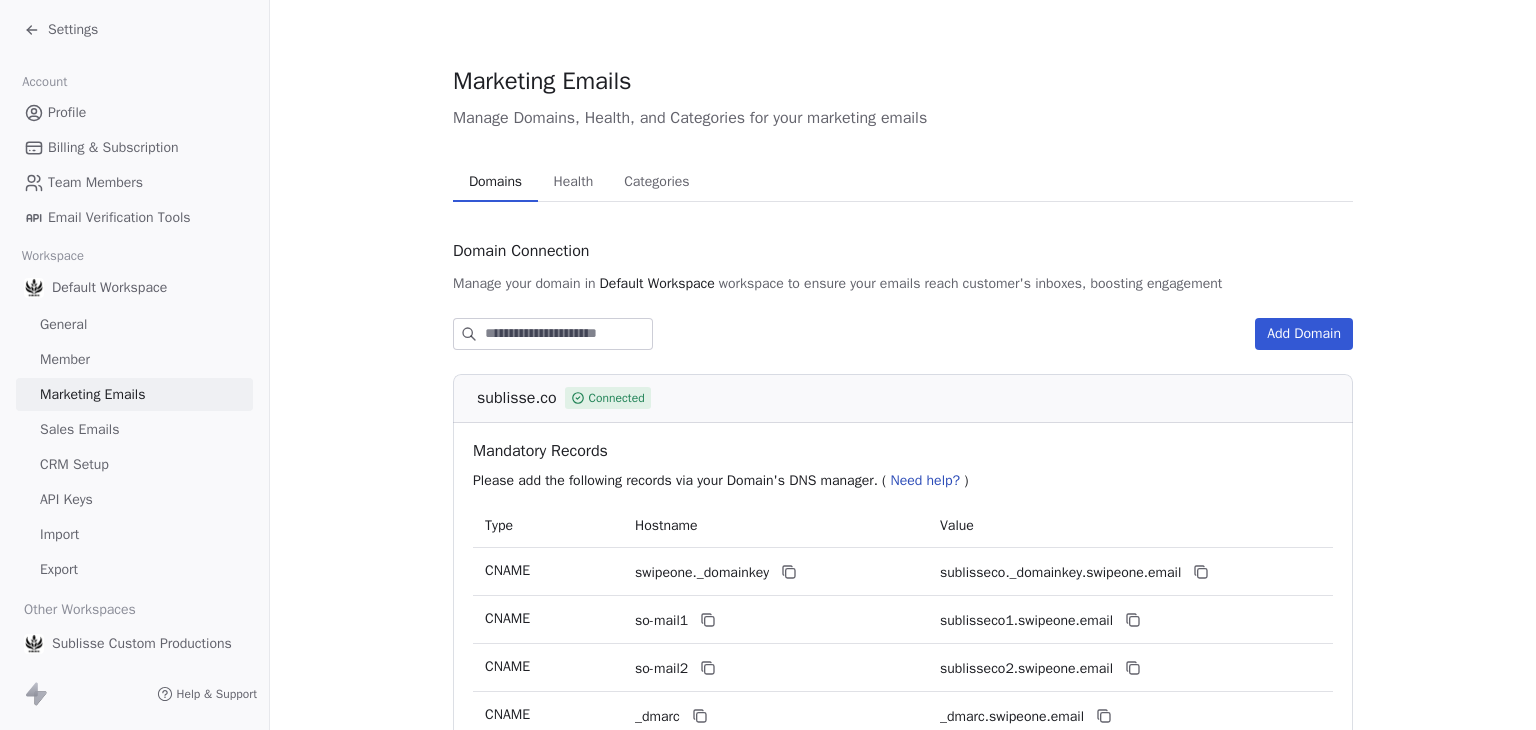 click on "Health" at bounding box center [574, 182] 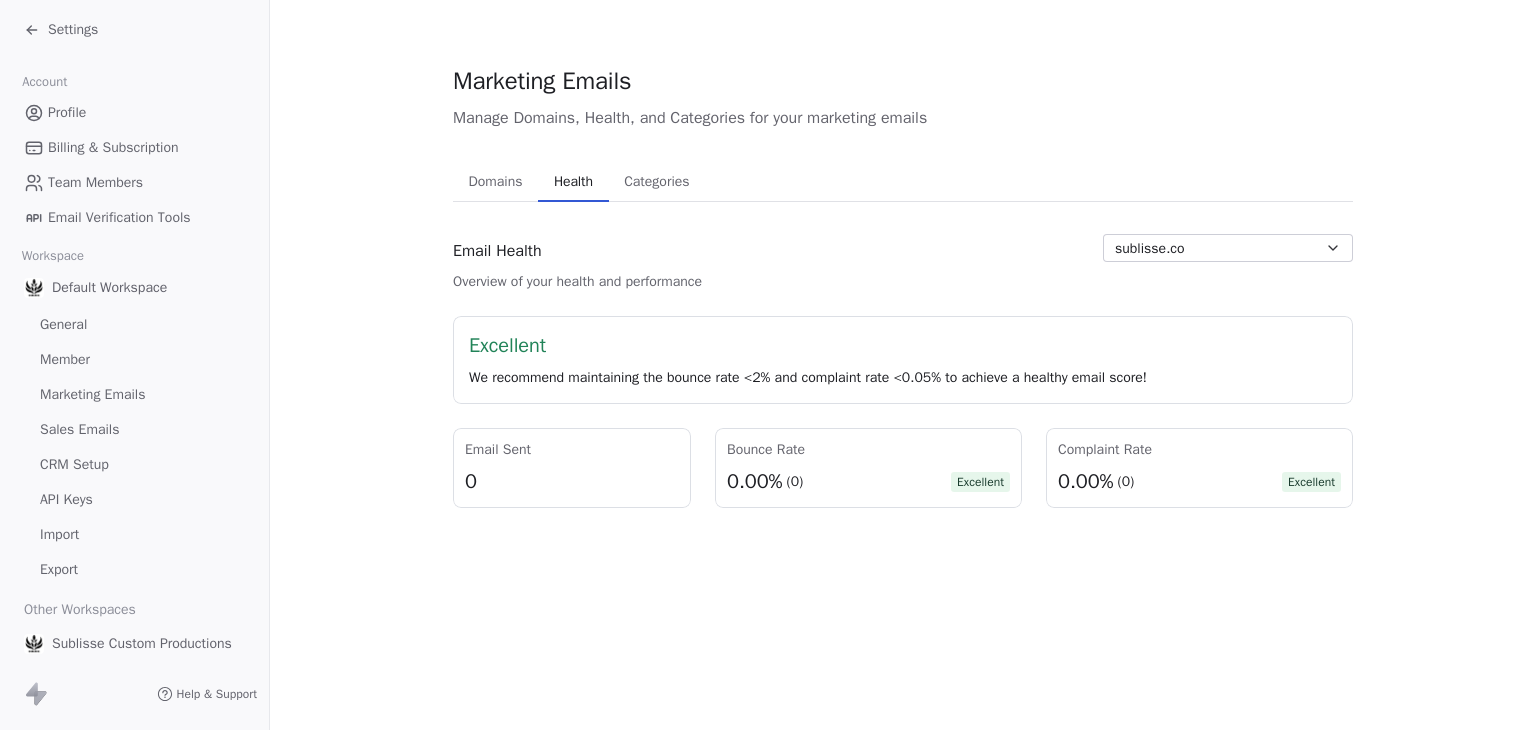 click on "sublisse.co" at bounding box center (1228, 248) 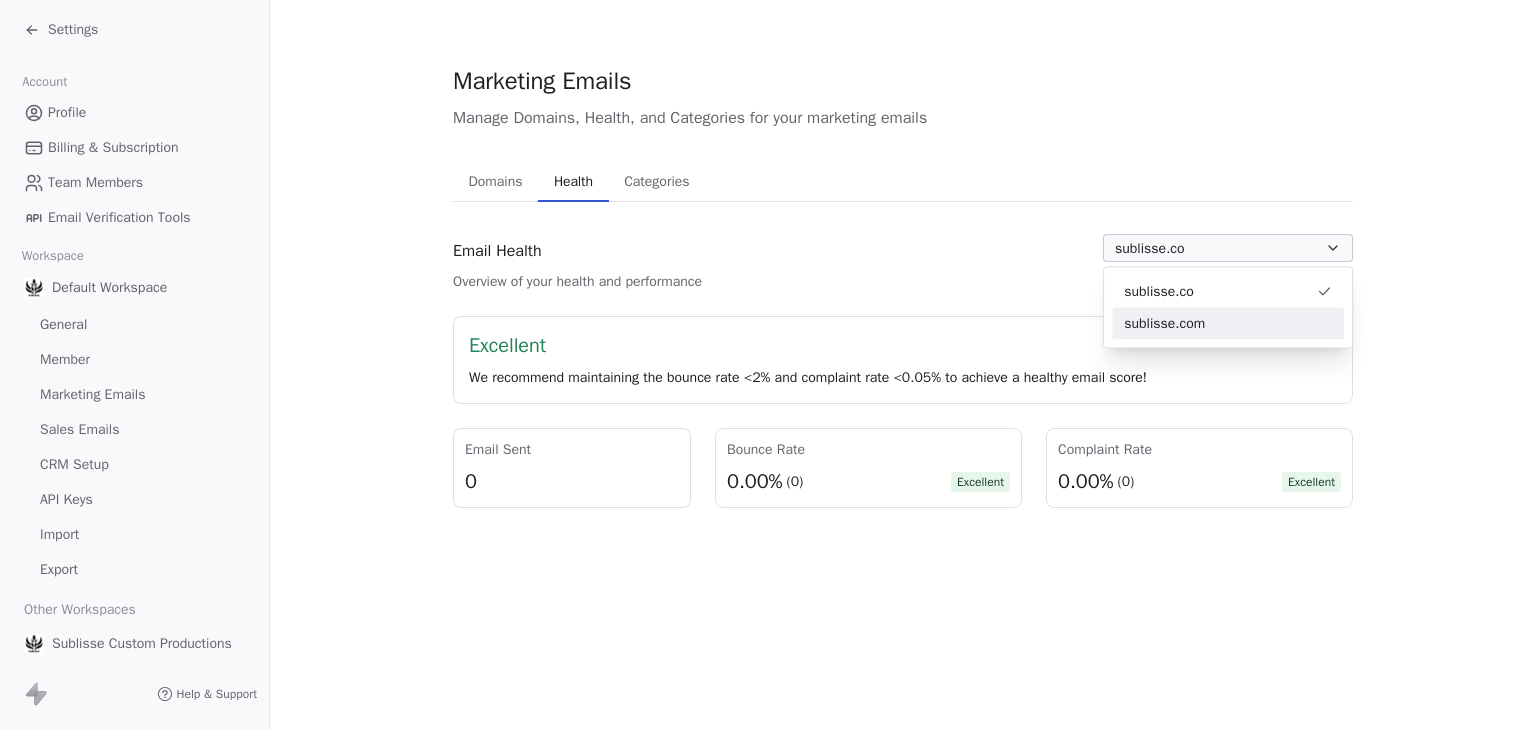 click on "sublisse.com" at bounding box center [1228, 323] 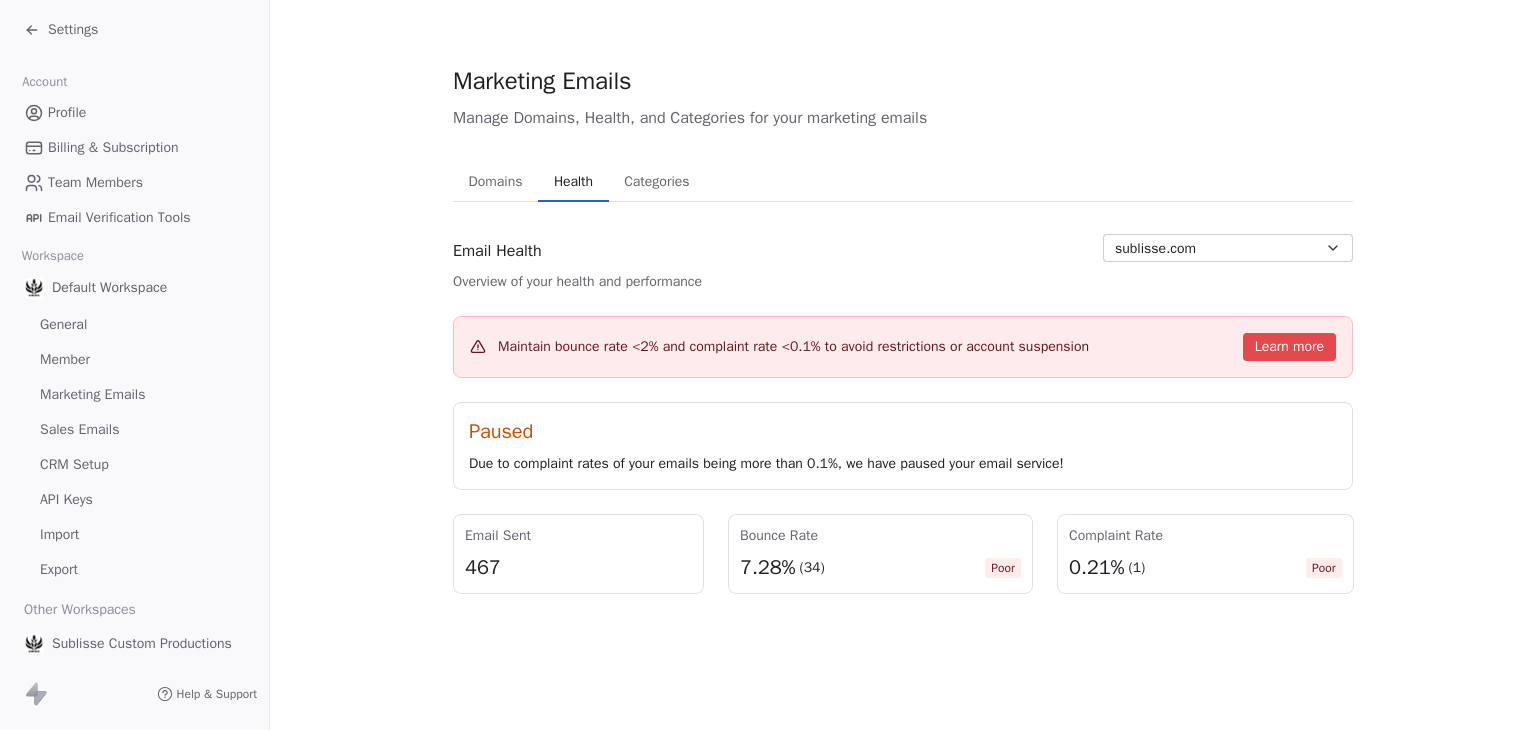 type 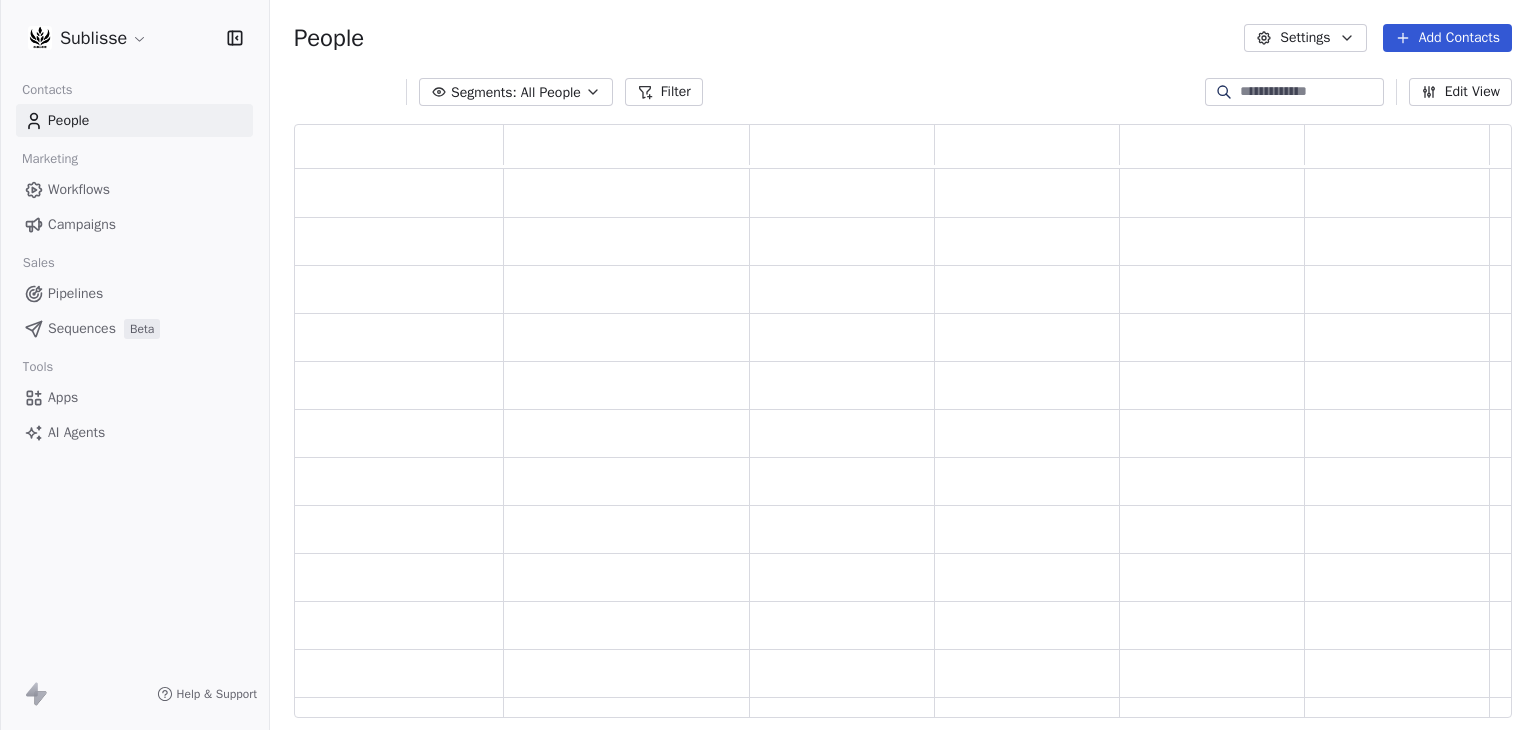 scroll, scrollTop: 16, scrollLeft: 16, axis: both 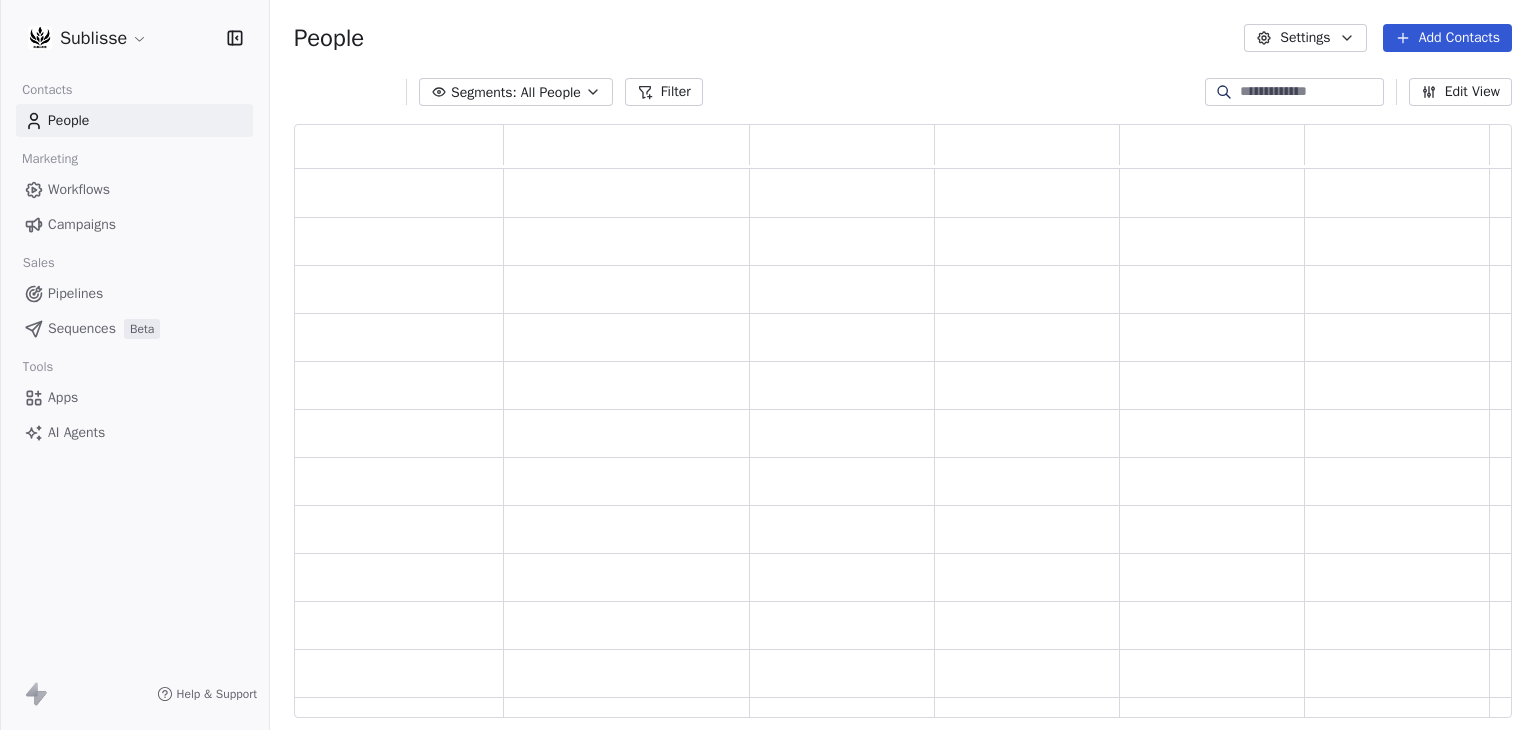 click on "Sublisse  Contacts People Marketing Workflows Campaigns Sales Pipelines Sequences Beta Tools Apps AI Agents Help & Support People Settings  Add Contacts Segments: All People Filter  Edit View Tag Add to Sequence Export" at bounding box center (768, 365) 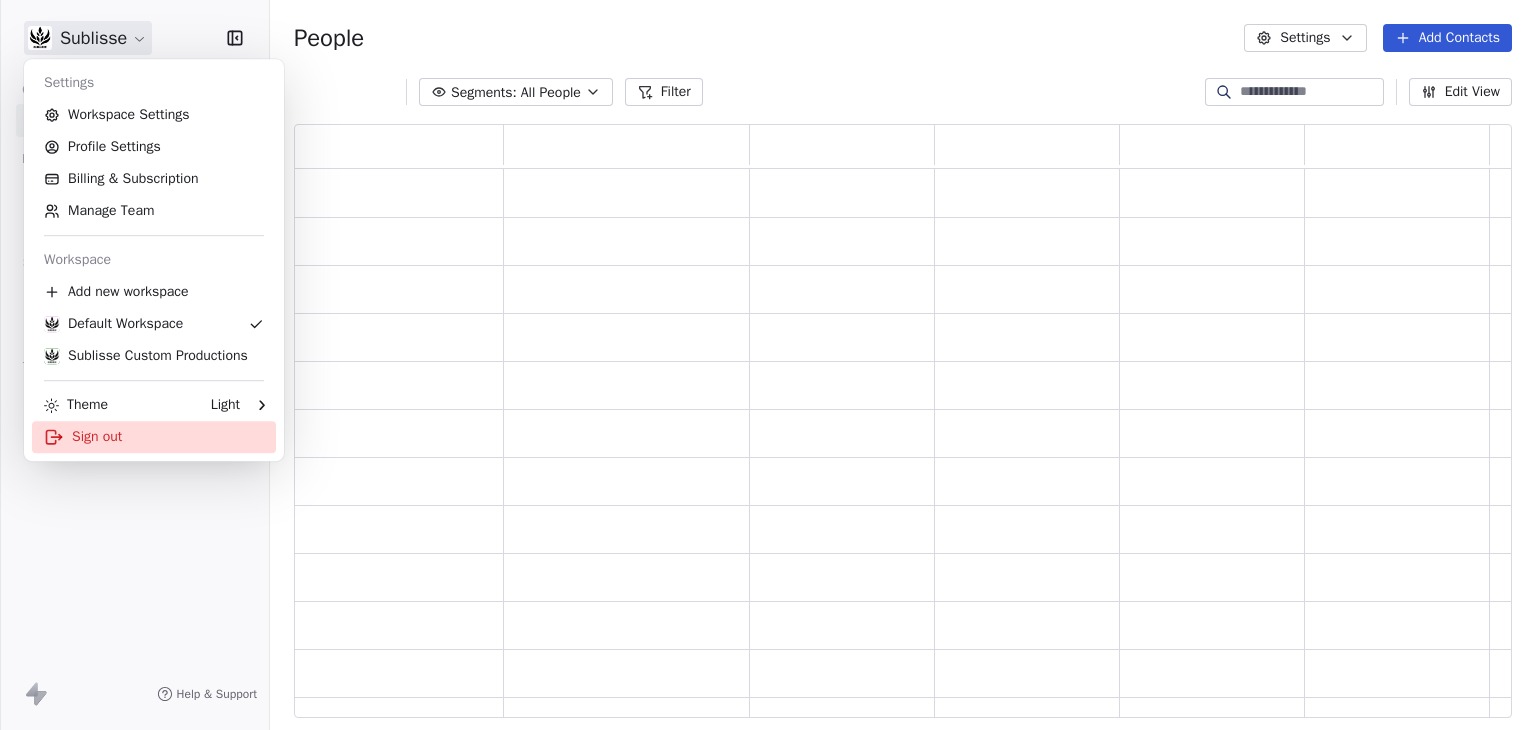 click on "Sign out" at bounding box center (154, 437) 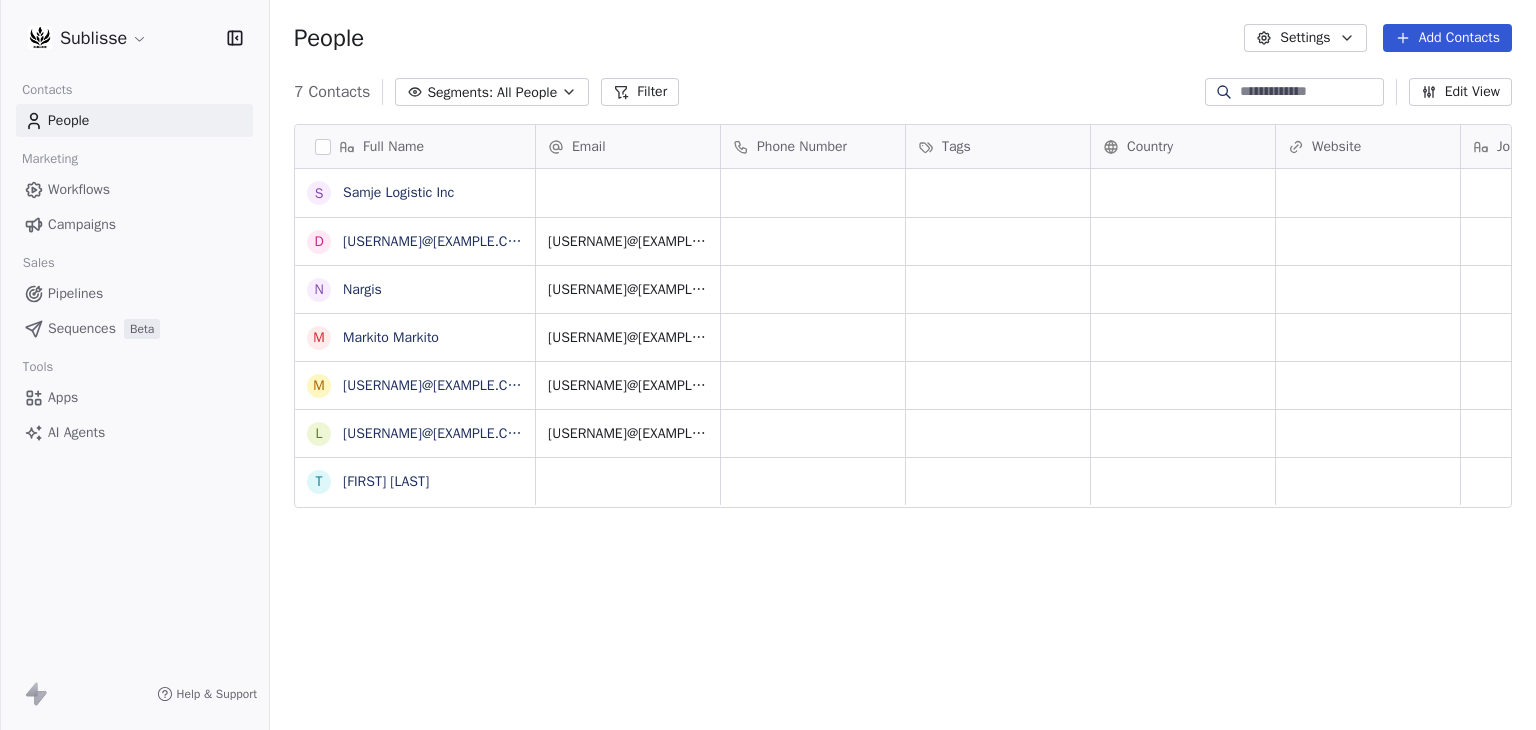 scroll, scrollTop: 16, scrollLeft: 16, axis: both 